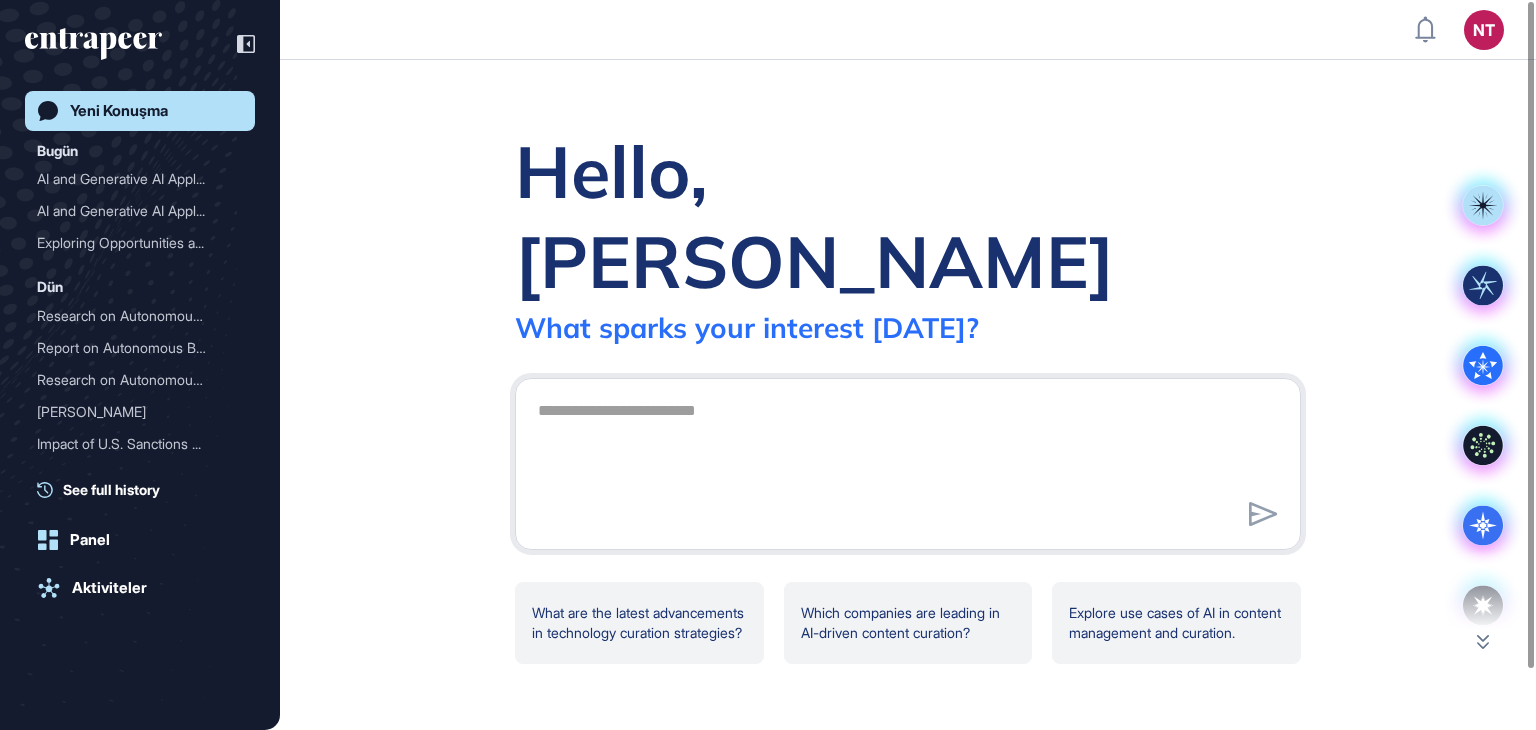 scroll, scrollTop: 0, scrollLeft: 0, axis: both 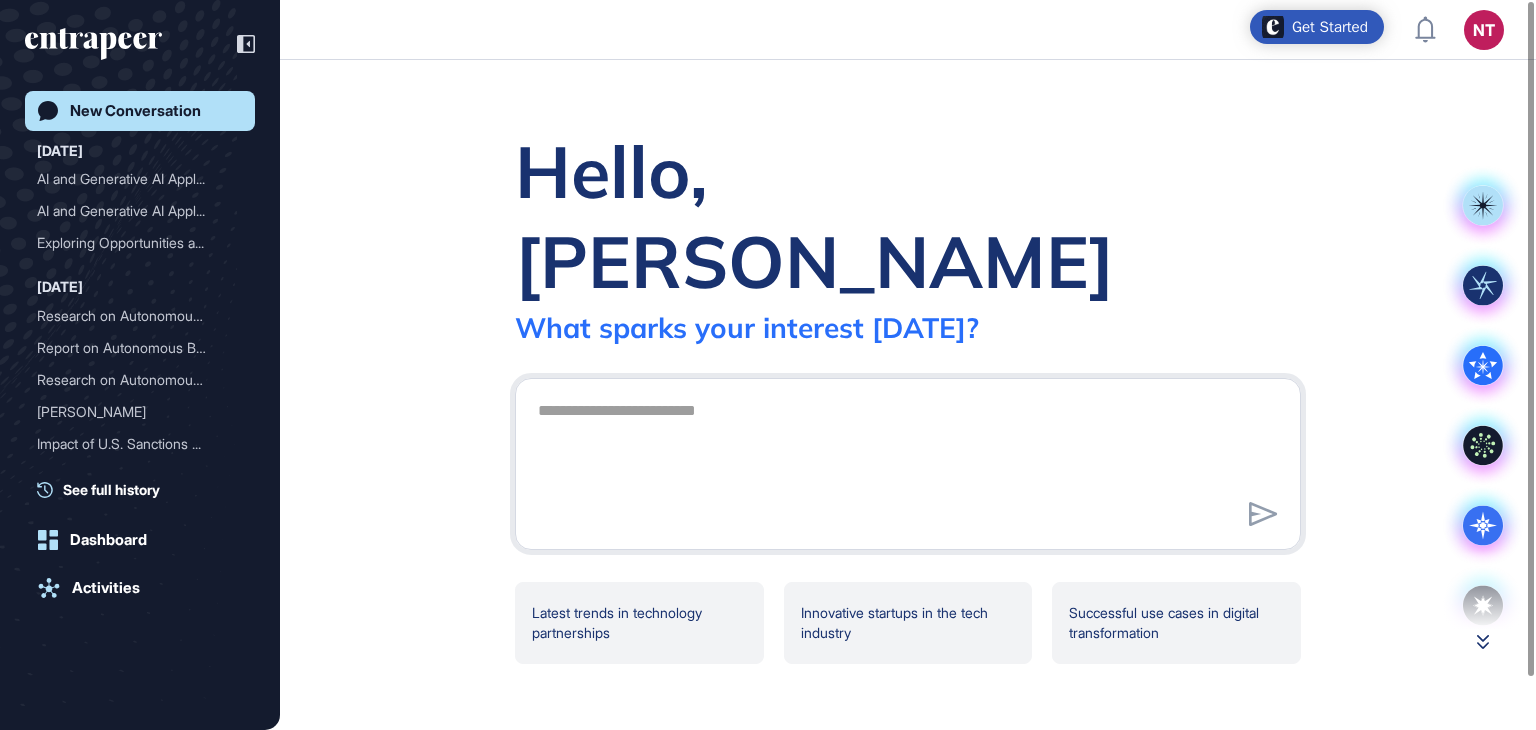 click 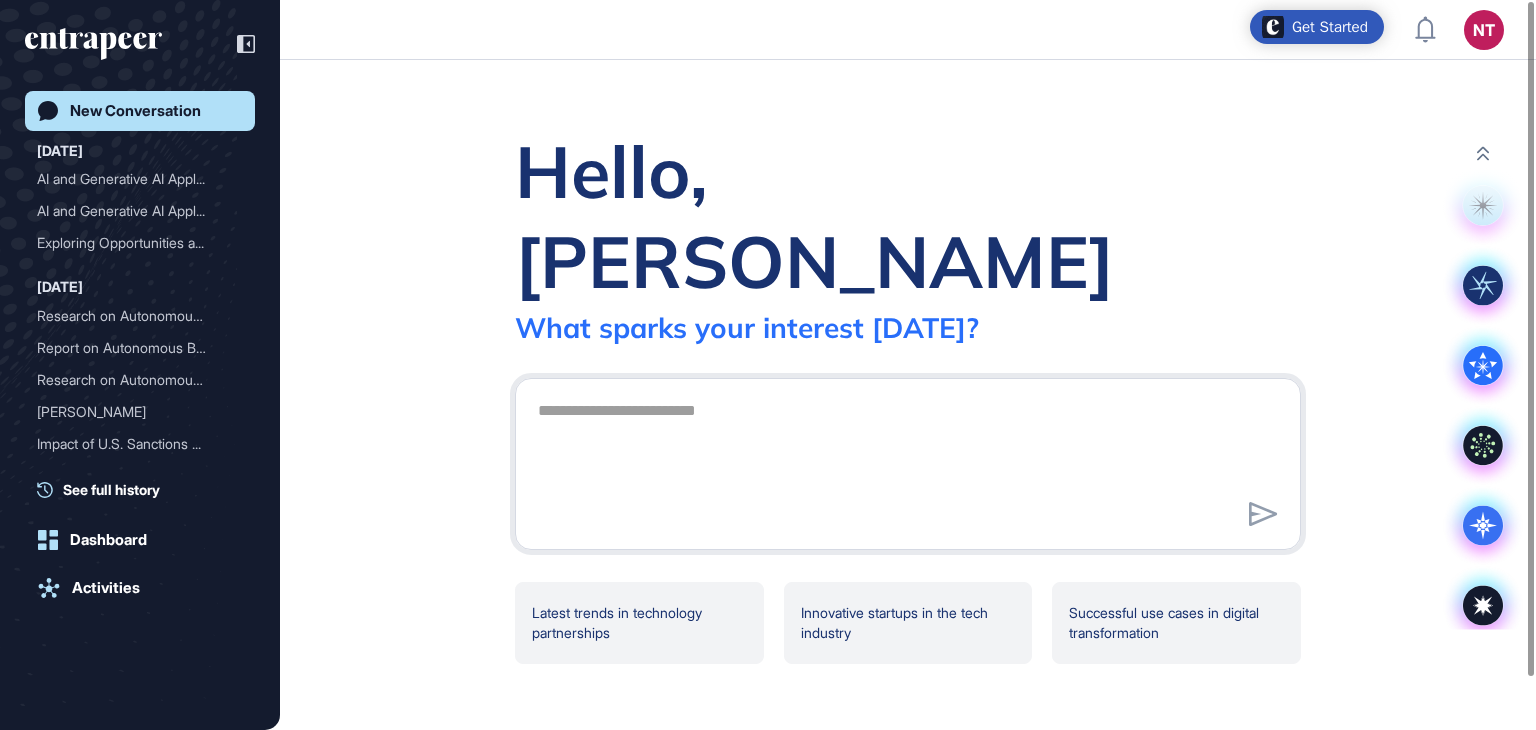 scroll, scrollTop: 16, scrollLeft: 0, axis: vertical 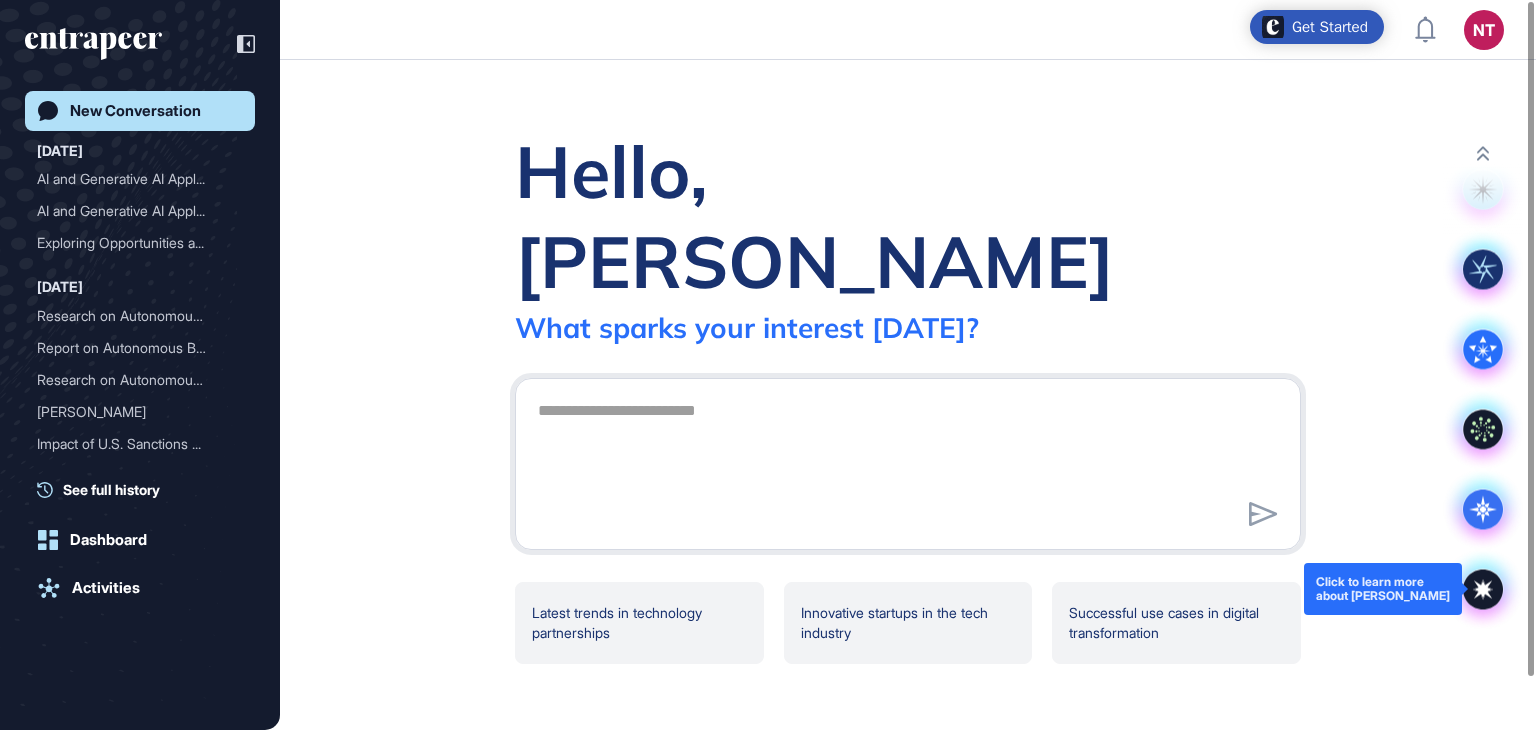click 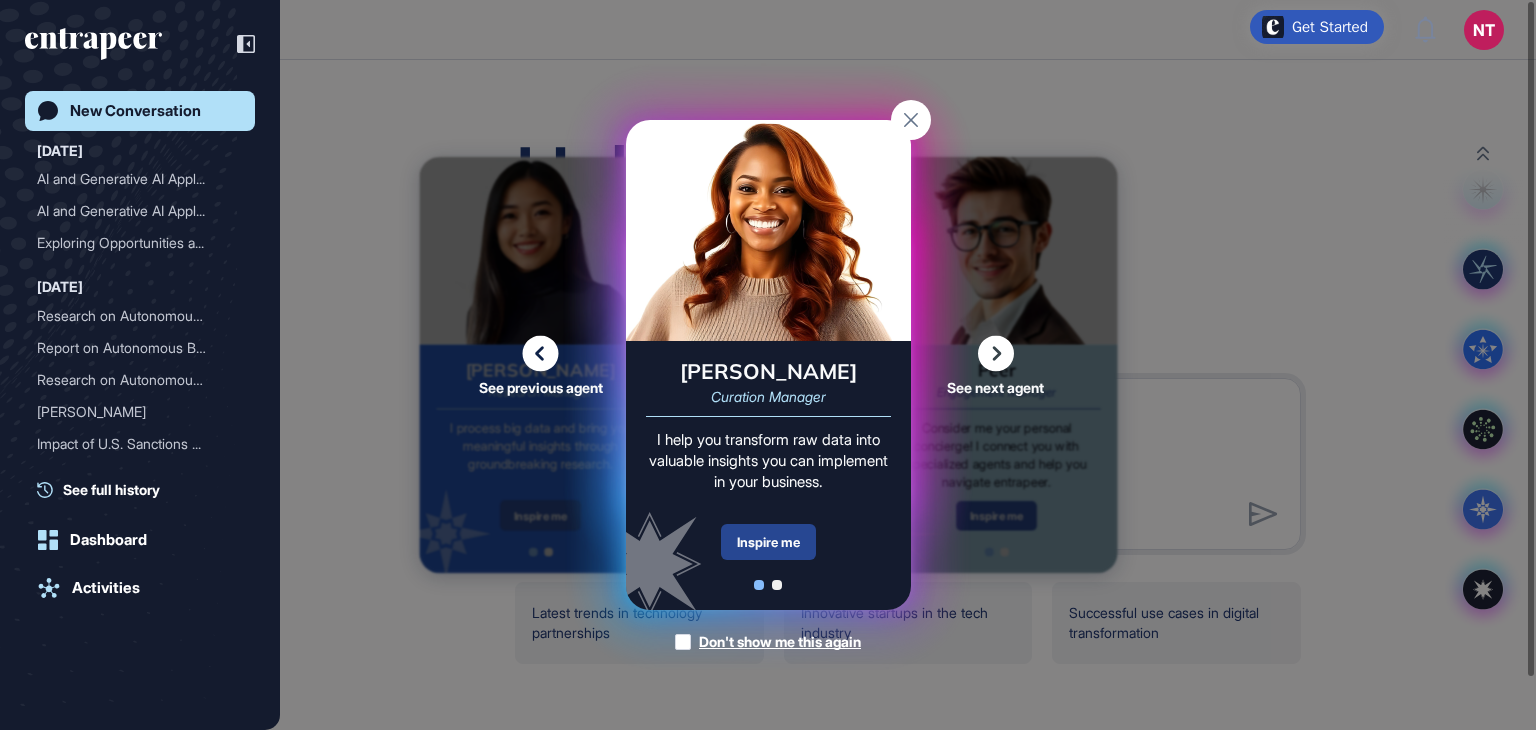 click on "Inspire me" at bounding box center (768, 542) 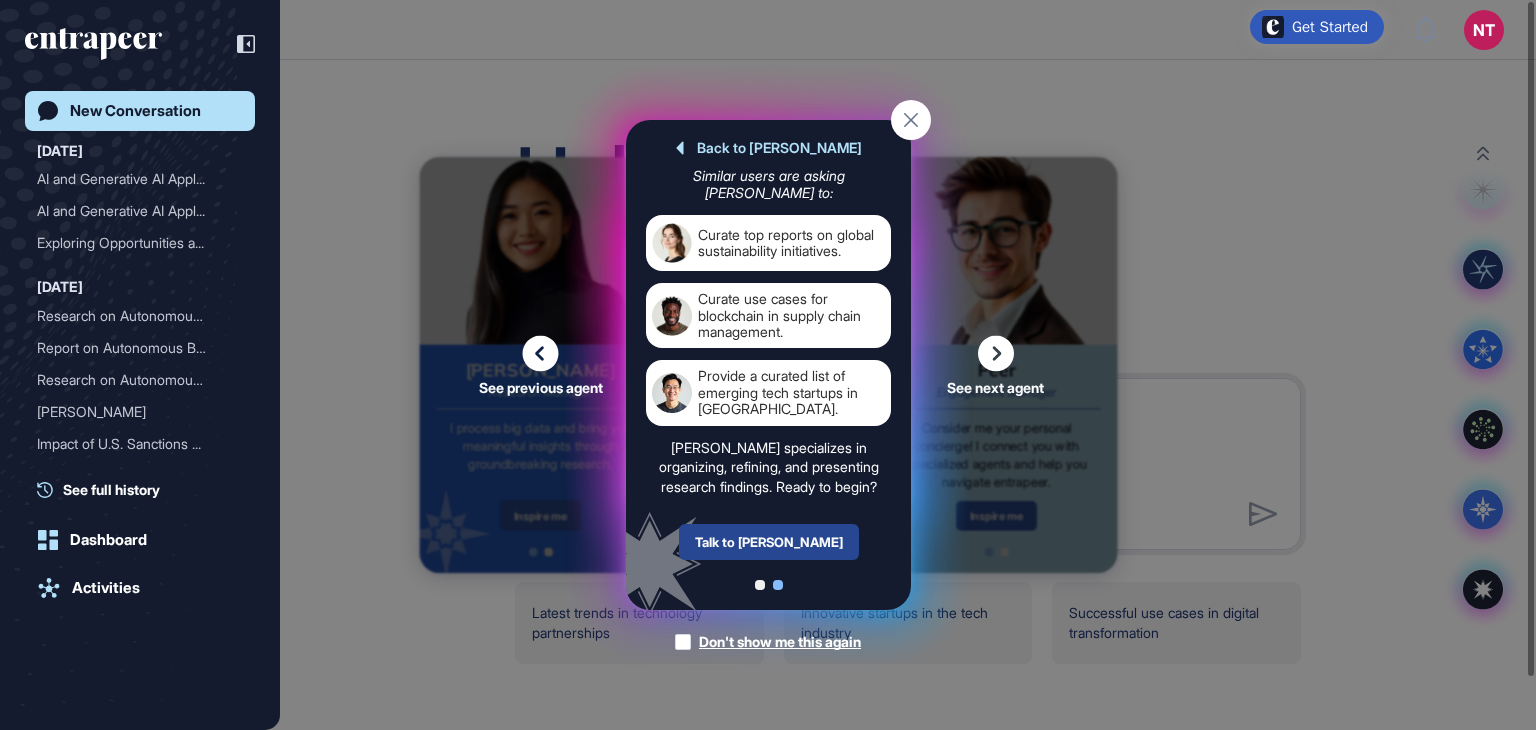 click on "Talk to Curie" at bounding box center (768, 542) 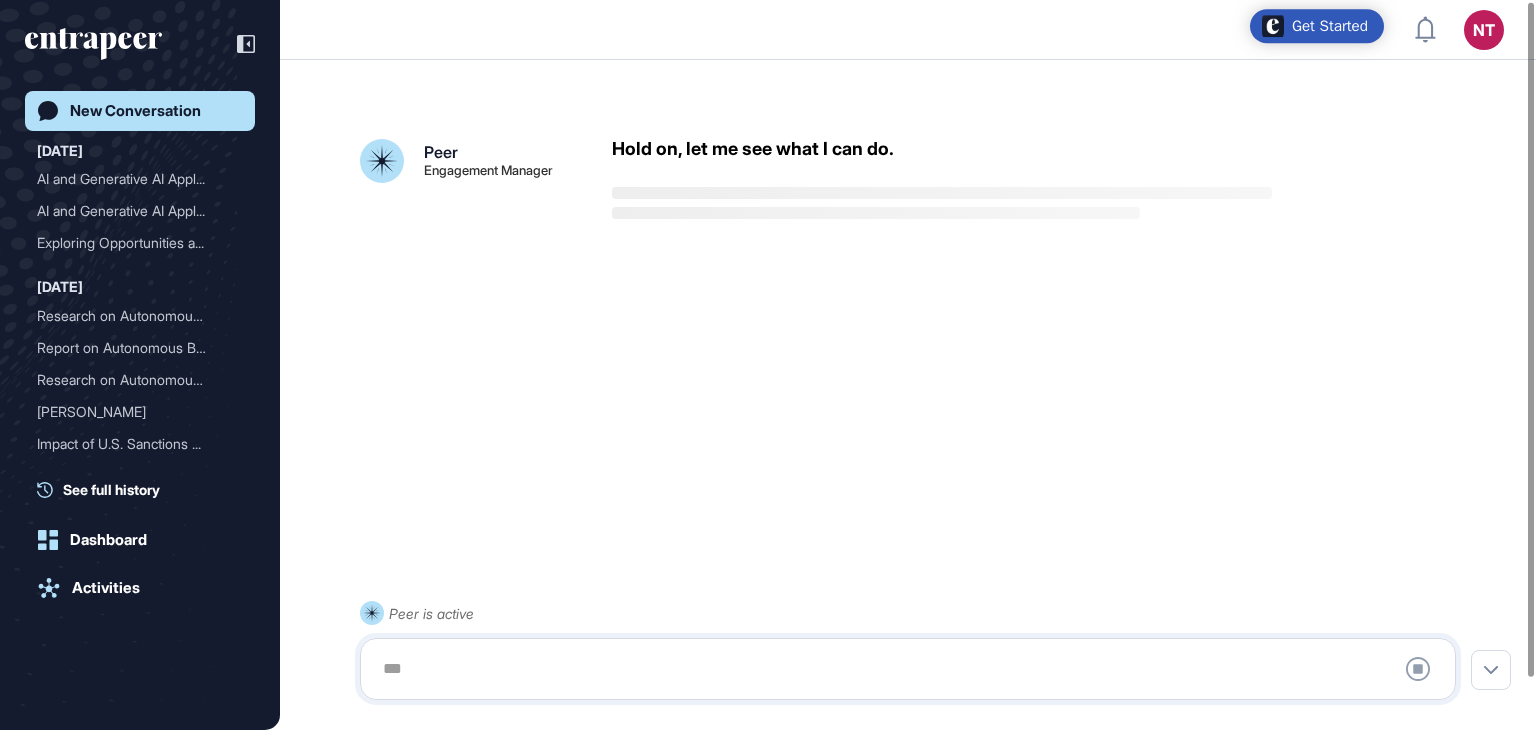 scroll, scrollTop: 56, scrollLeft: 0, axis: vertical 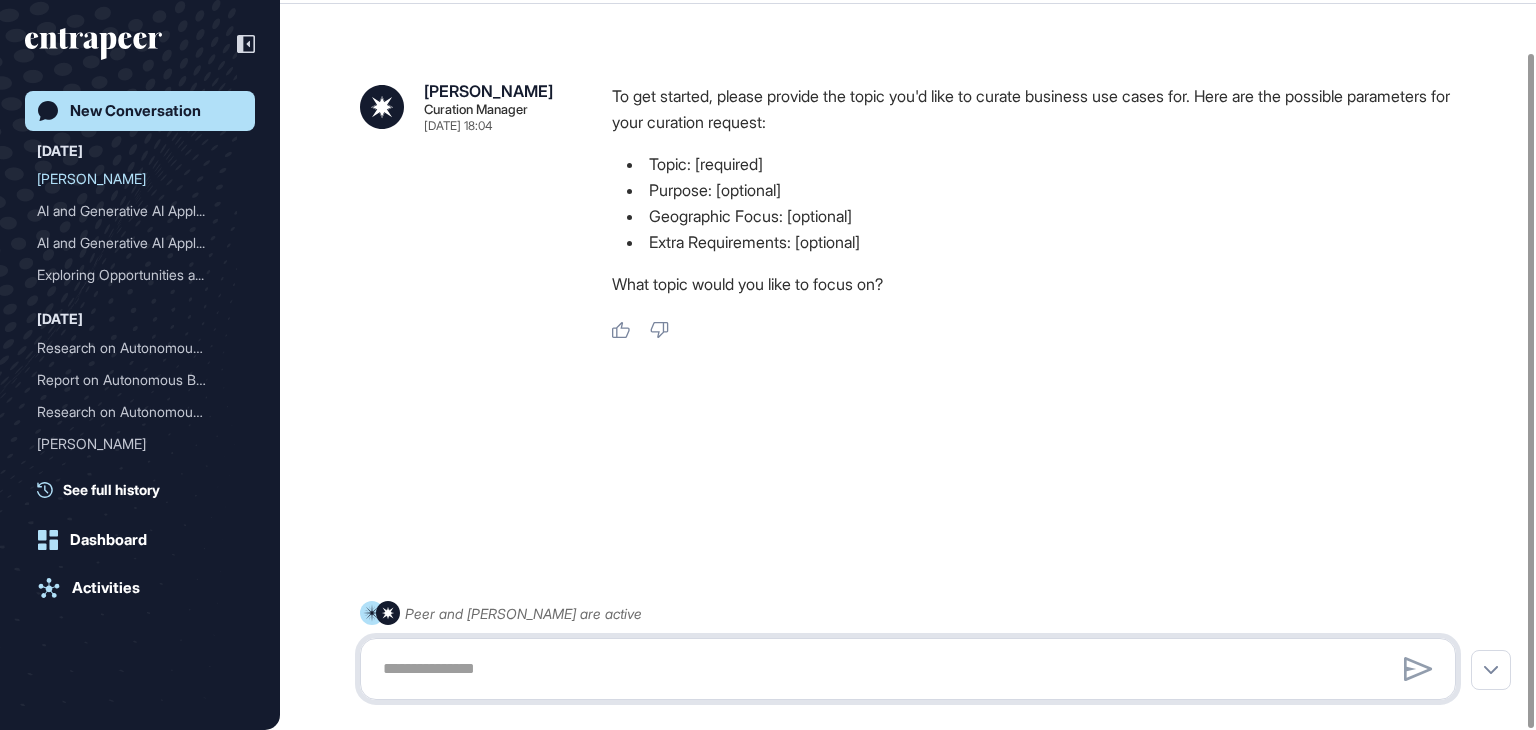 click at bounding box center (908, 669) 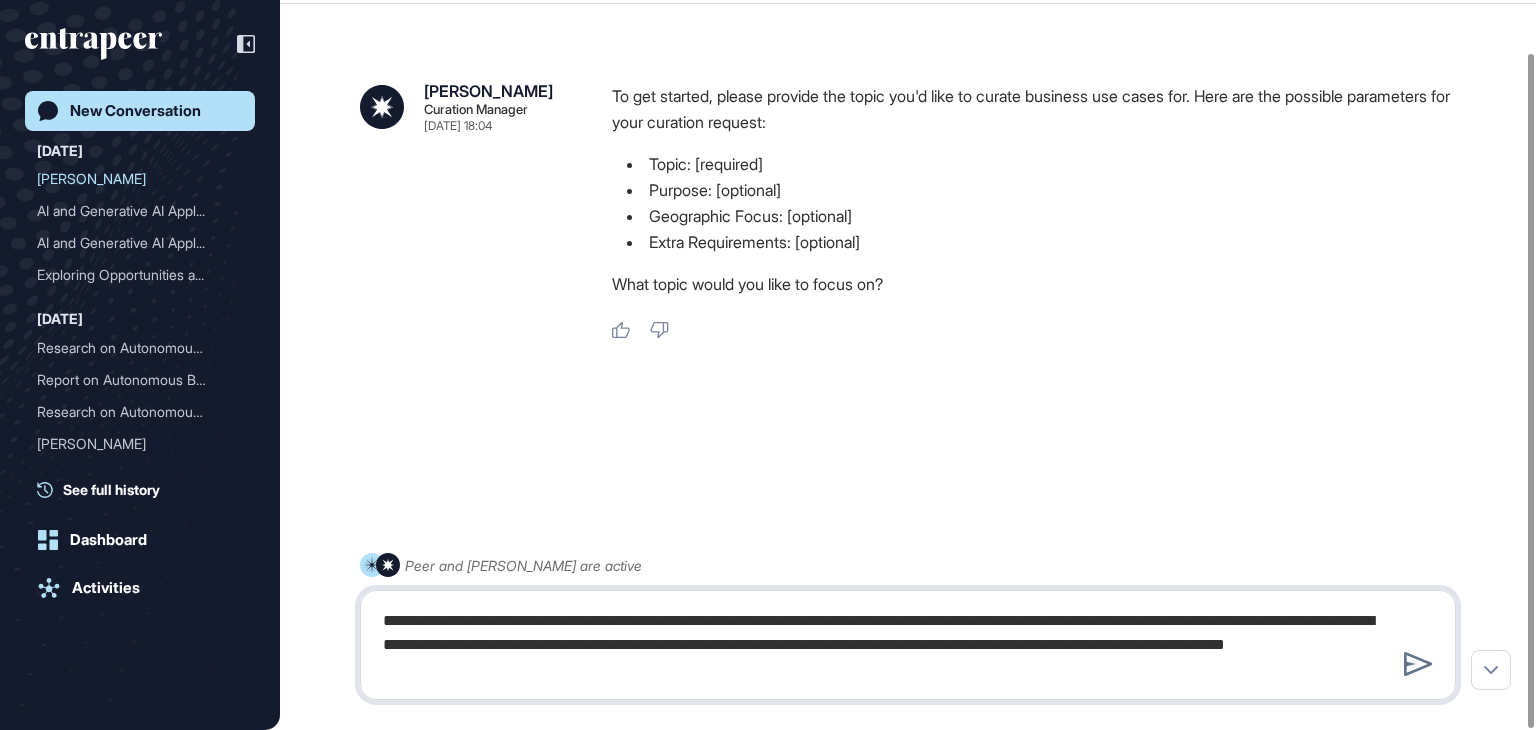 paste on "**********" 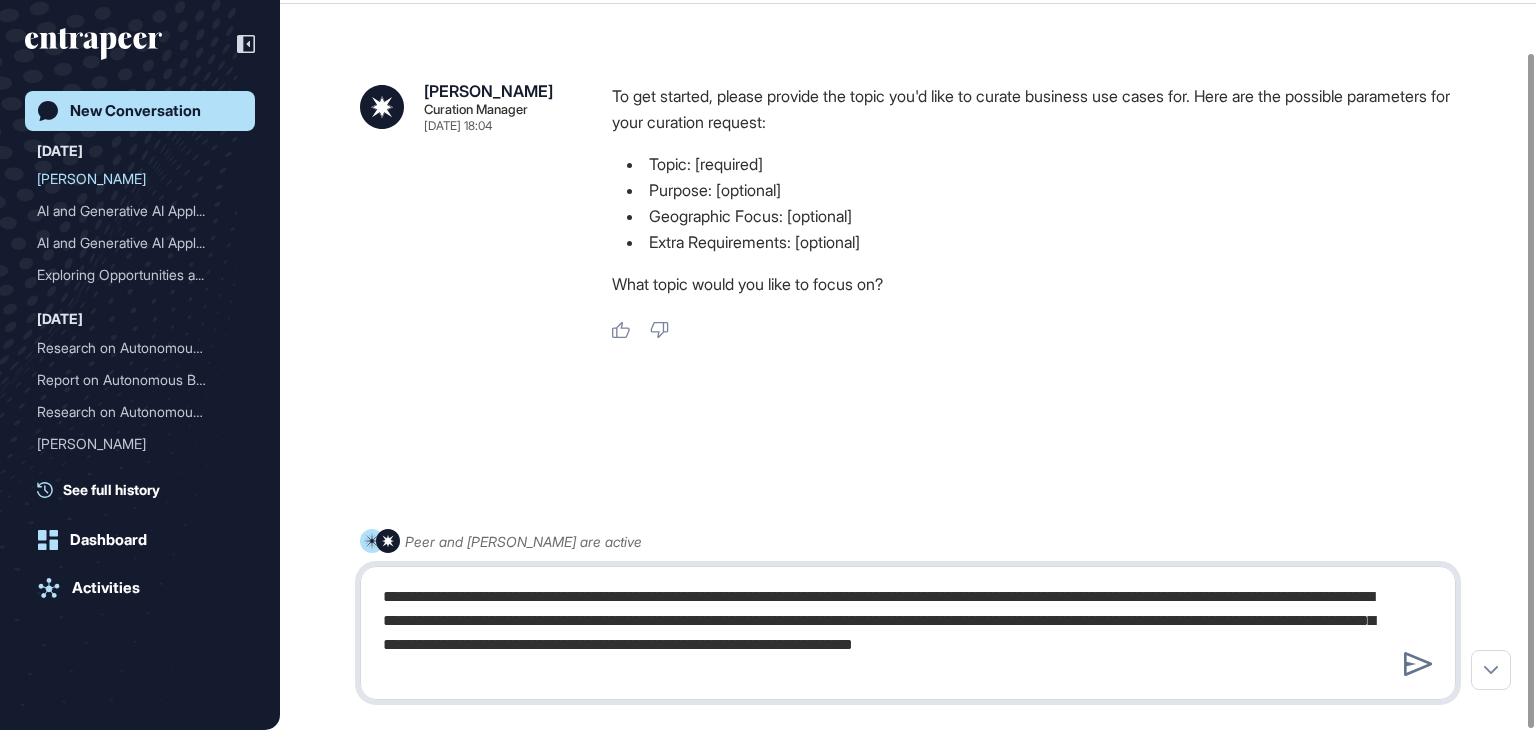type on "**********" 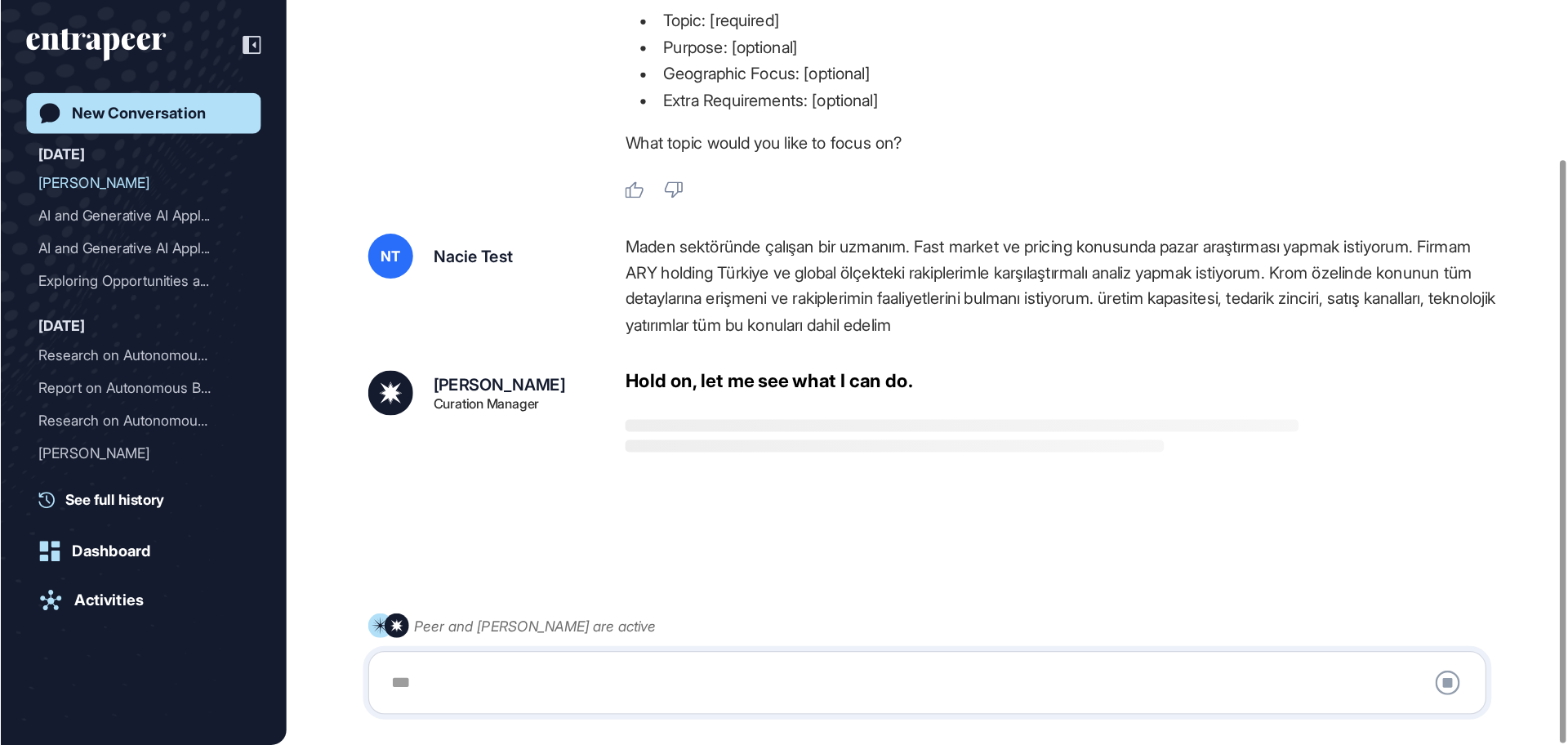 scroll, scrollTop: 162, scrollLeft: 0, axis: vertical 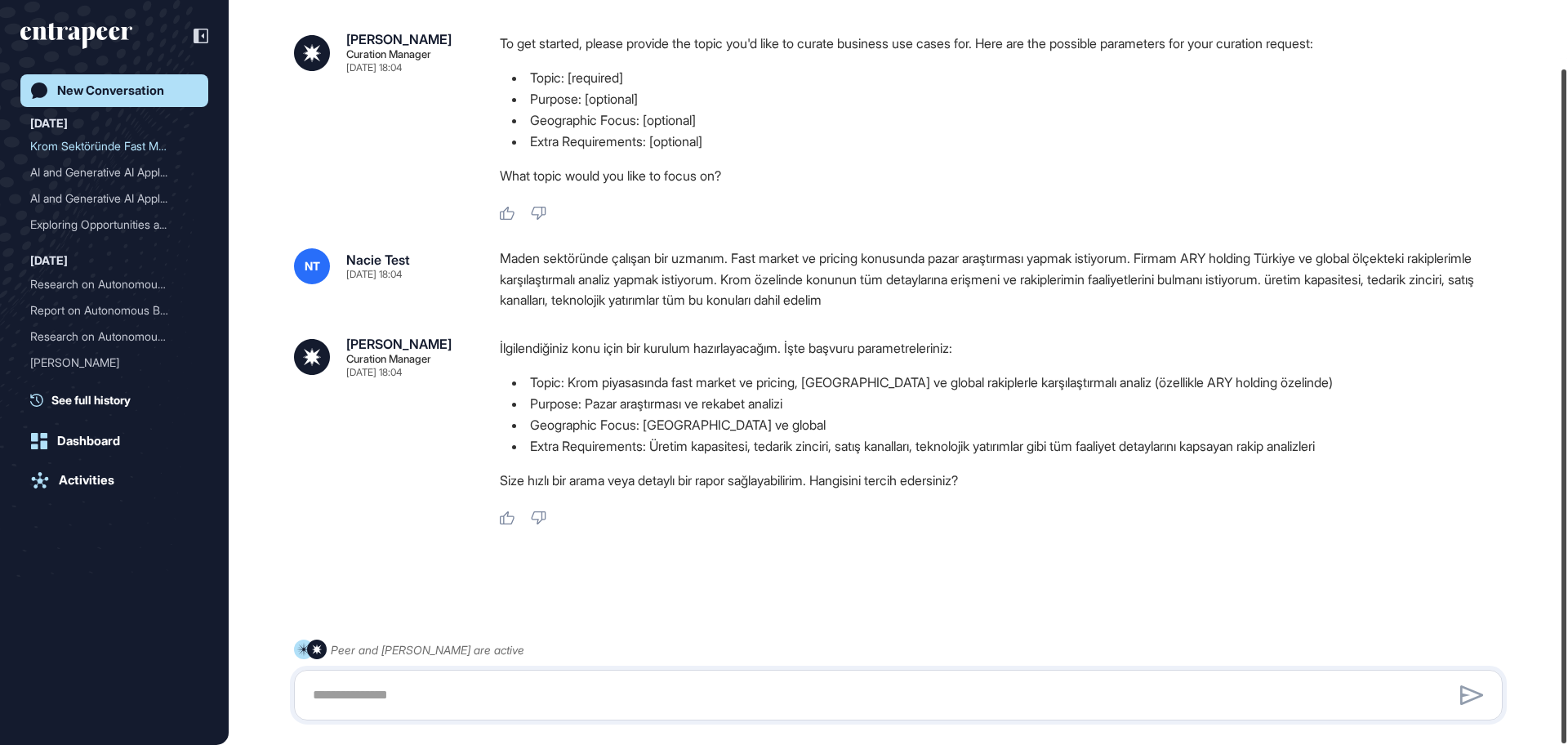 drag, startPoint x: 1567, startPoint y: 284, endPoint x: 1567, endPoint y: 383, distance: 99 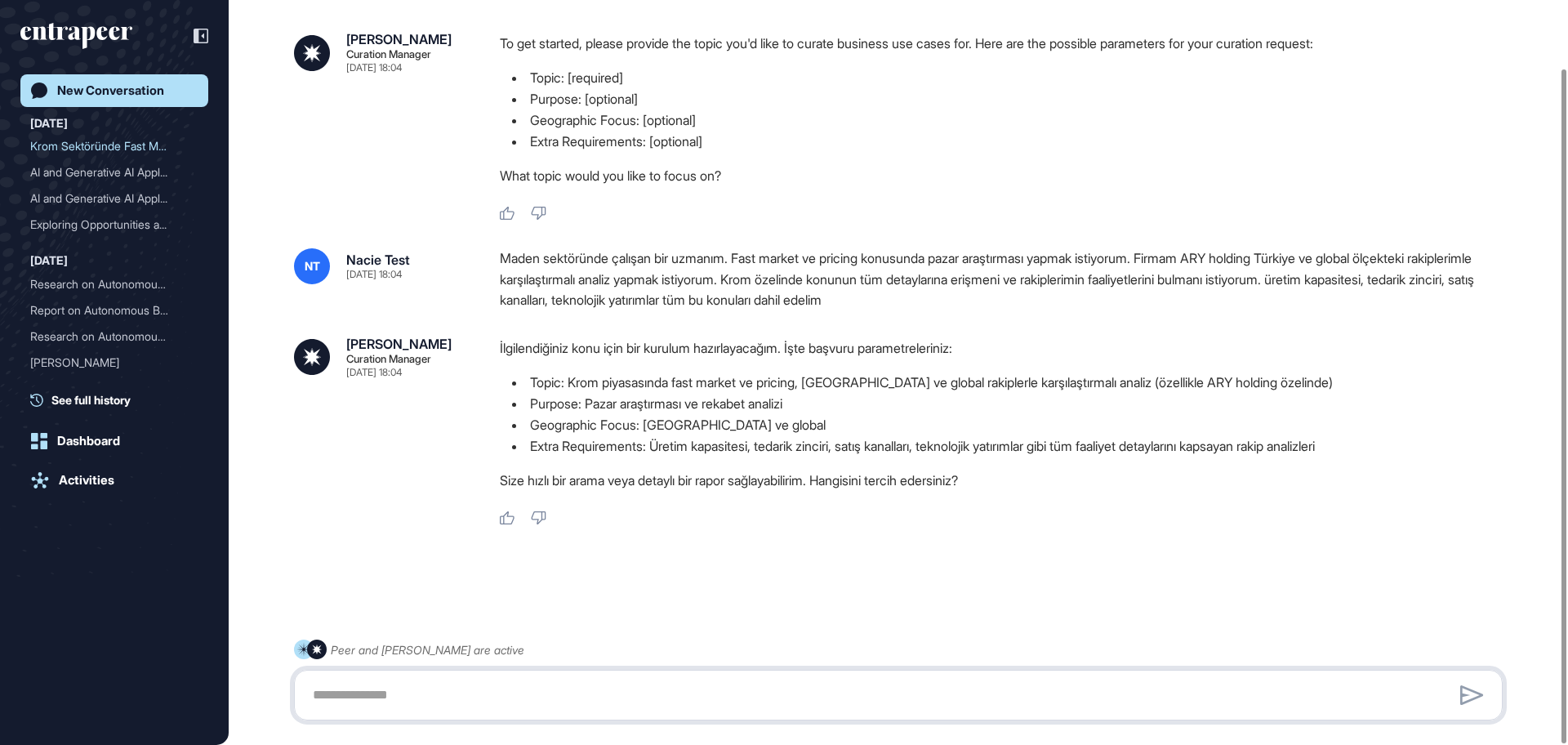 click at bounding box center (898, 695) 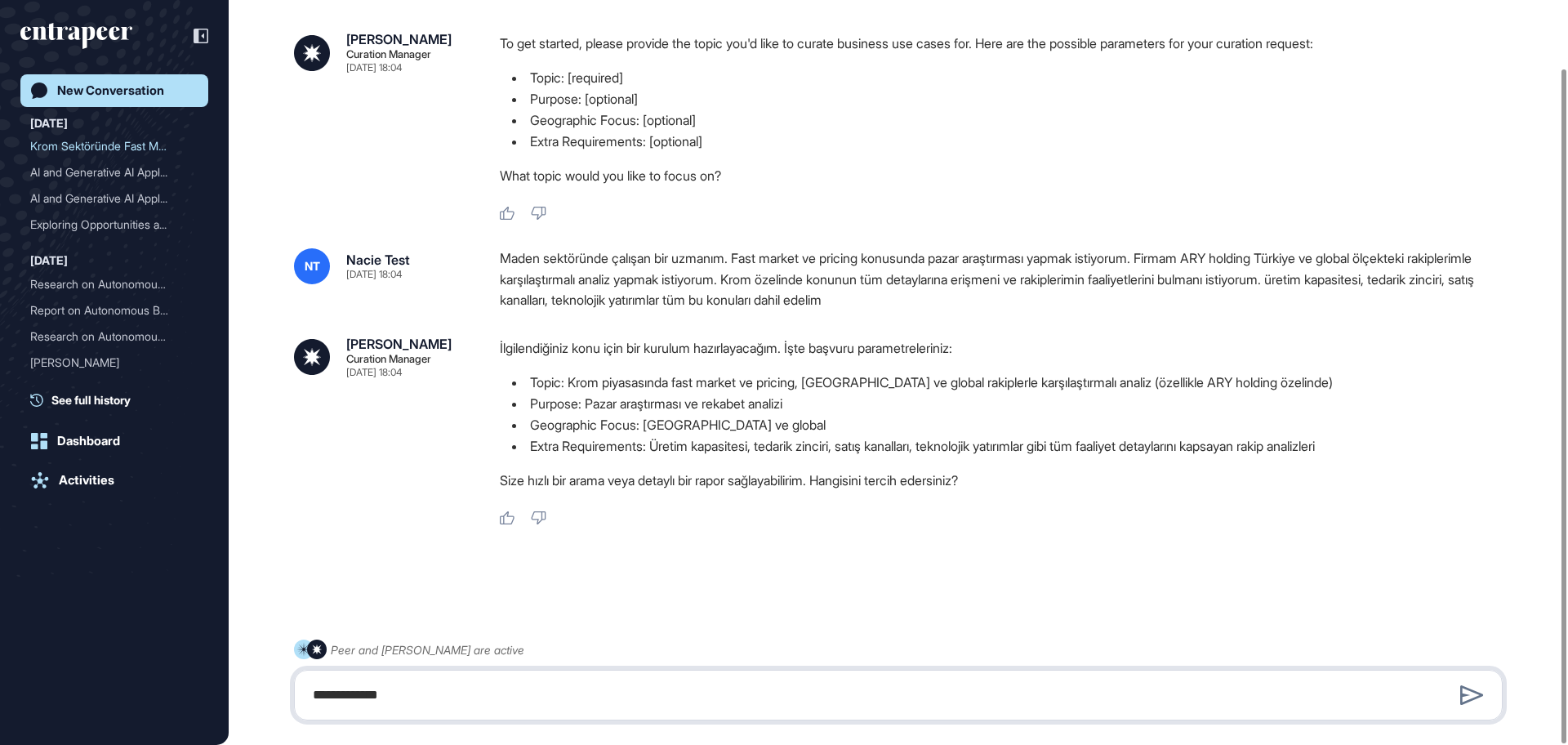 type on "**********" 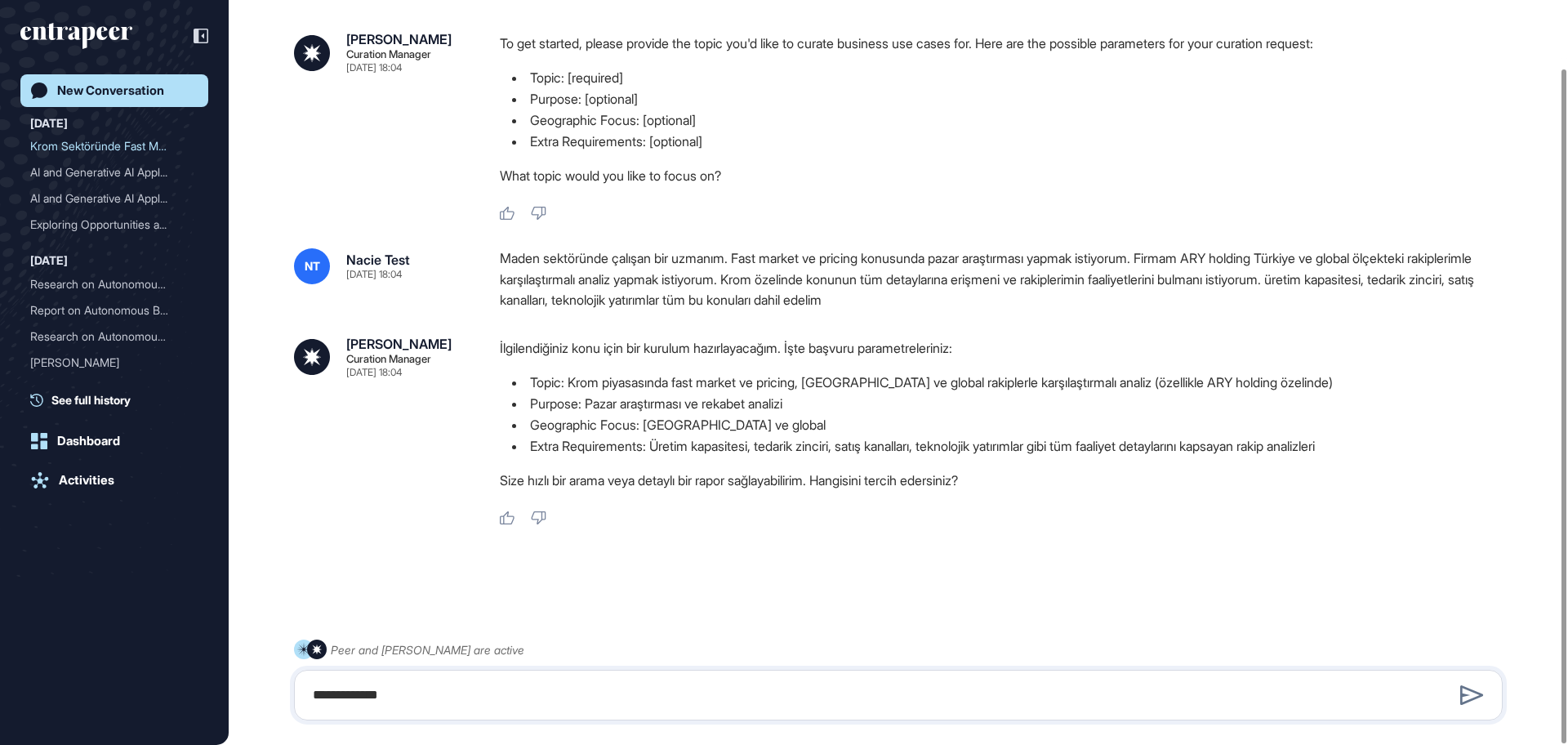 type 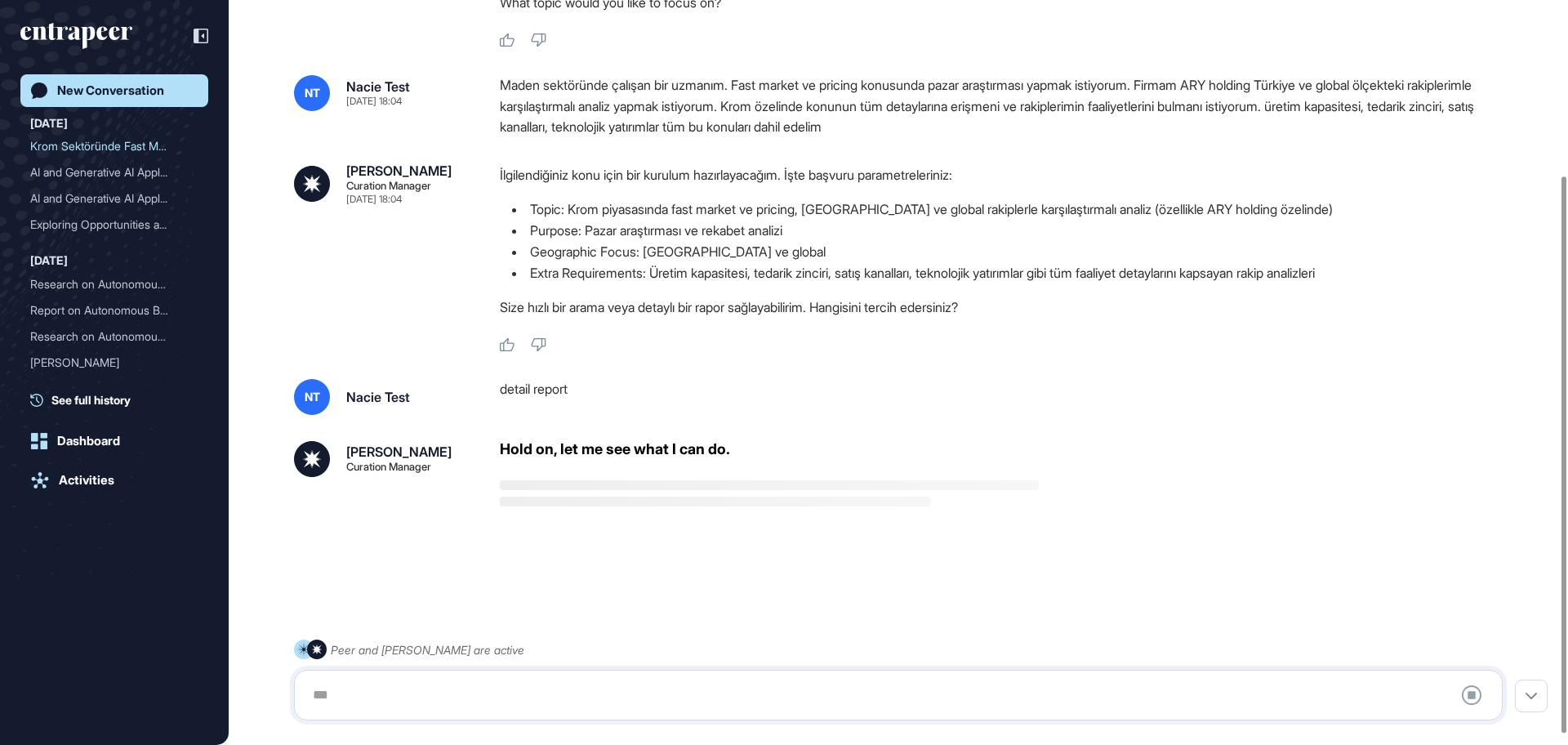 scroll, scrollTop: 248, scrollLeft: 0, axis: vertical 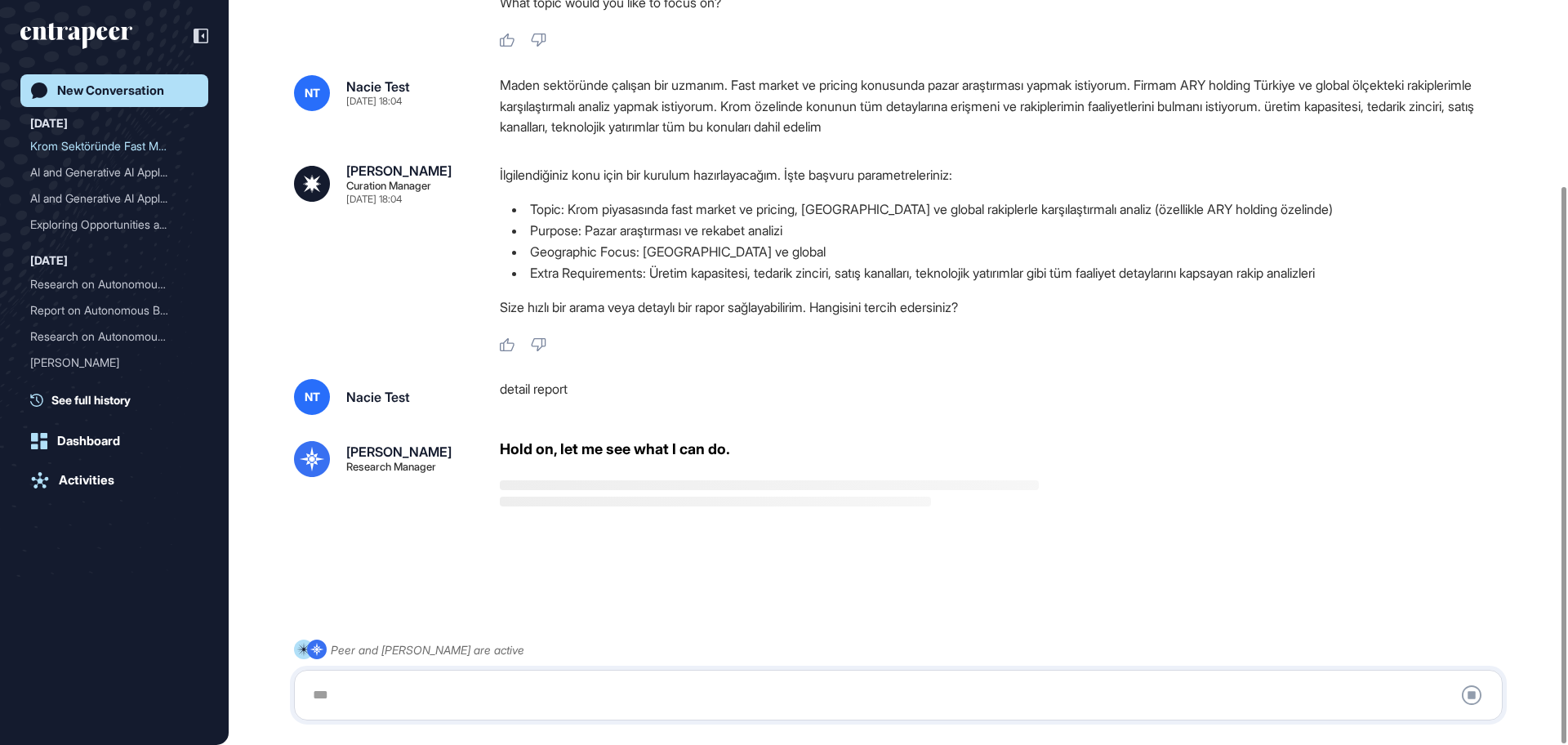 click 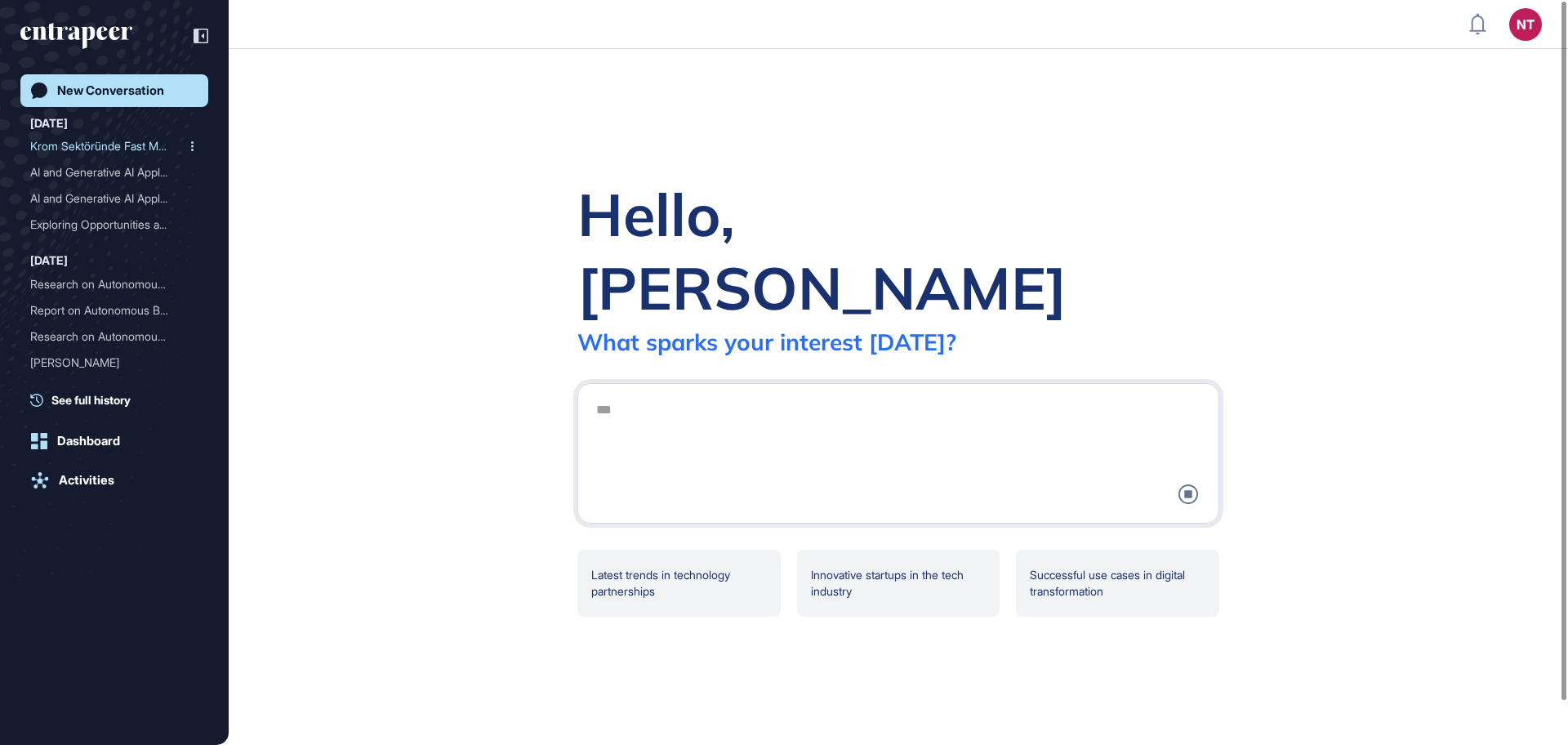 click on "Krom Sektöründe Fast Mark..." at bounding box center (108, 146) 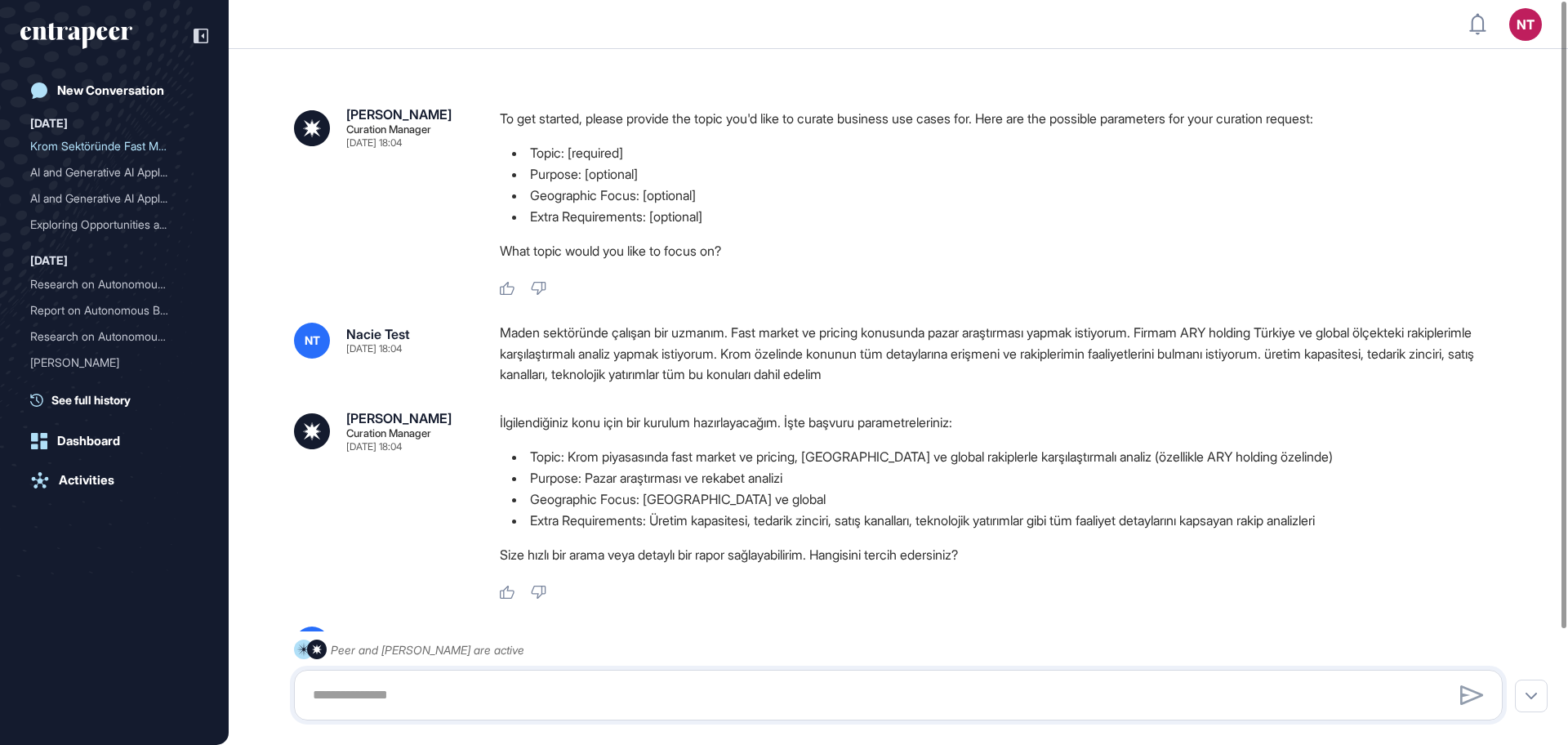 drag, startPoint x: 502, startPoint y: 331, endPoint x: 1046, endPoint y: 369, distance: 545.3256 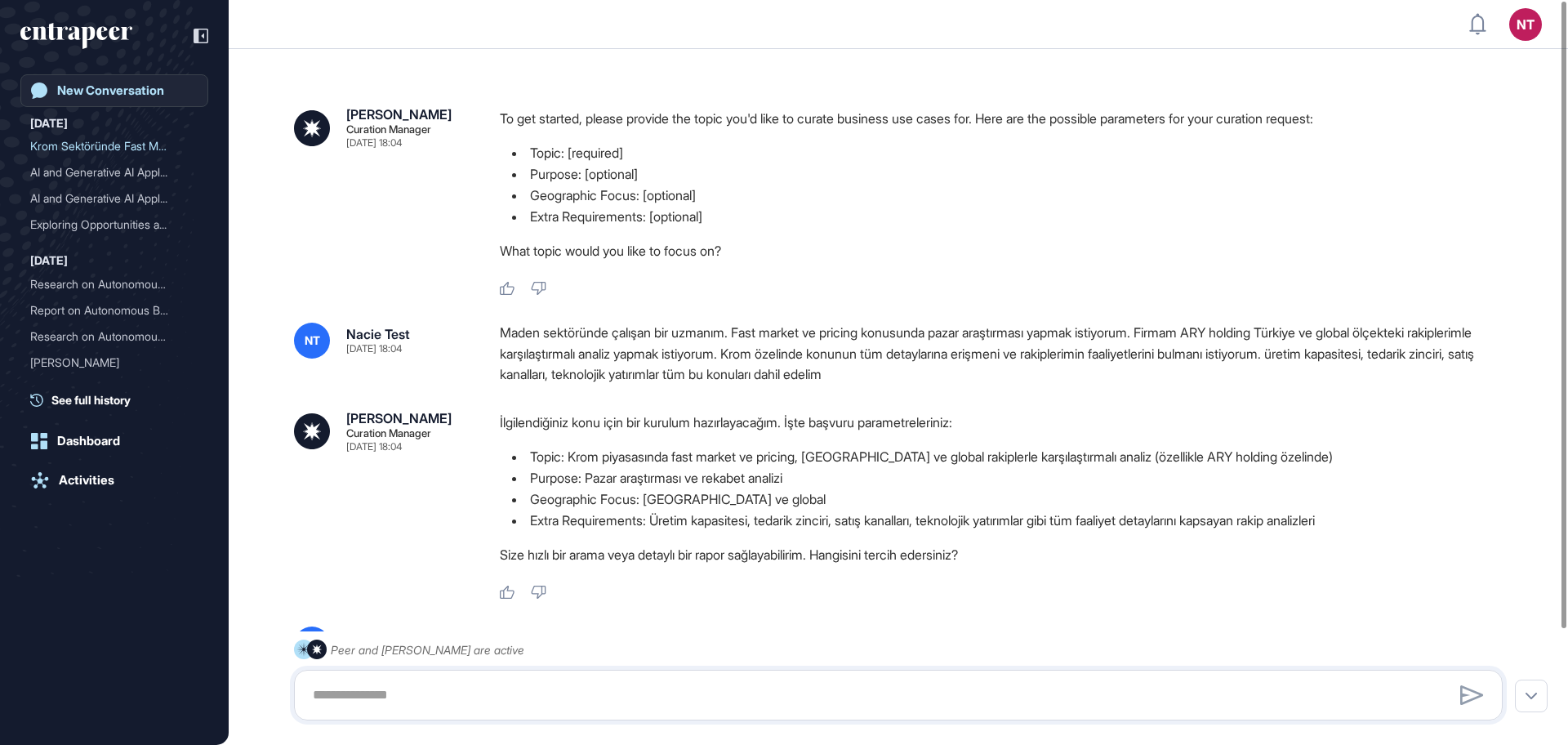 click on "New Conversation" 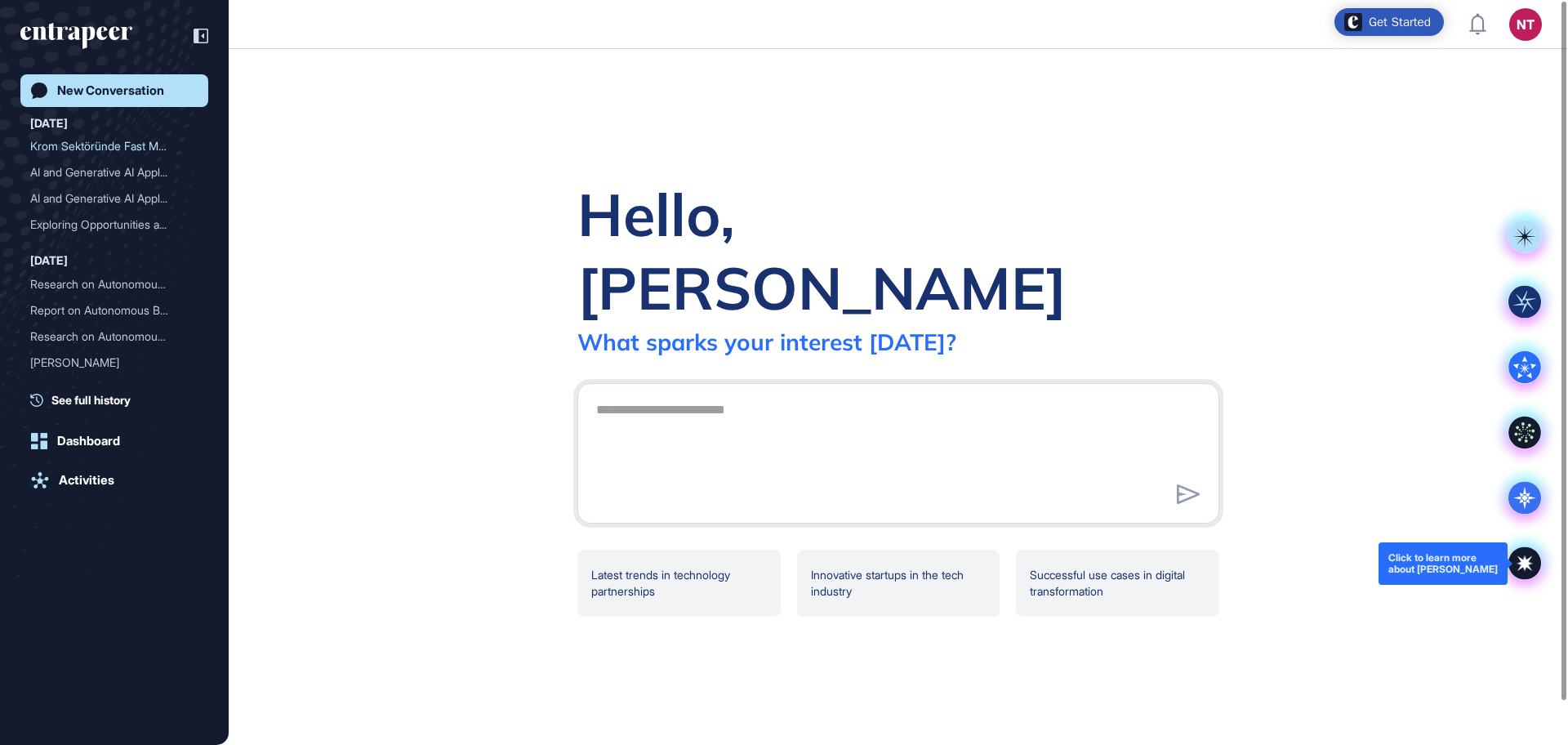 click 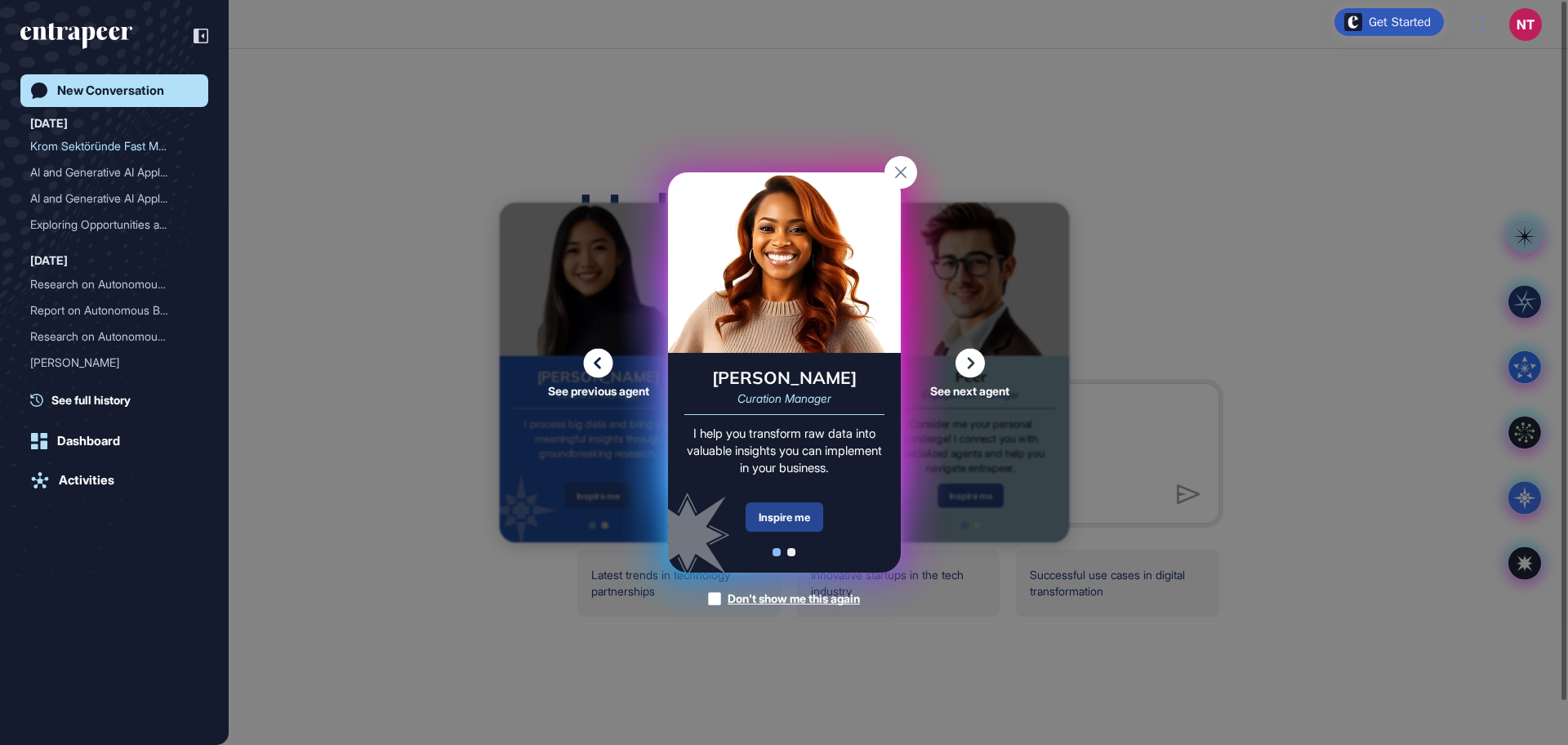 click on "Inspire me" at bounding box center [784, 517] 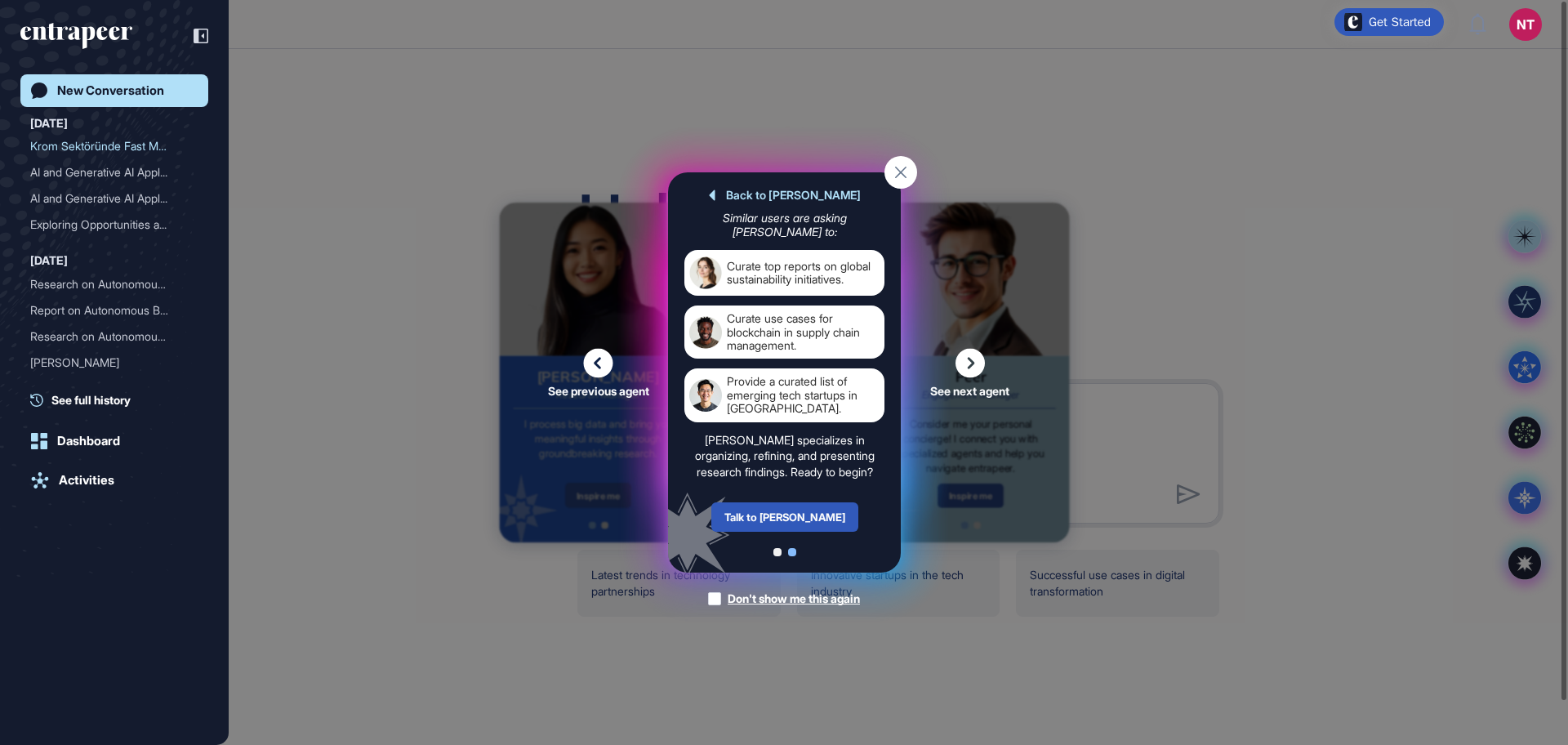click on "Talk to Curie" at bounding box center [784, 517] 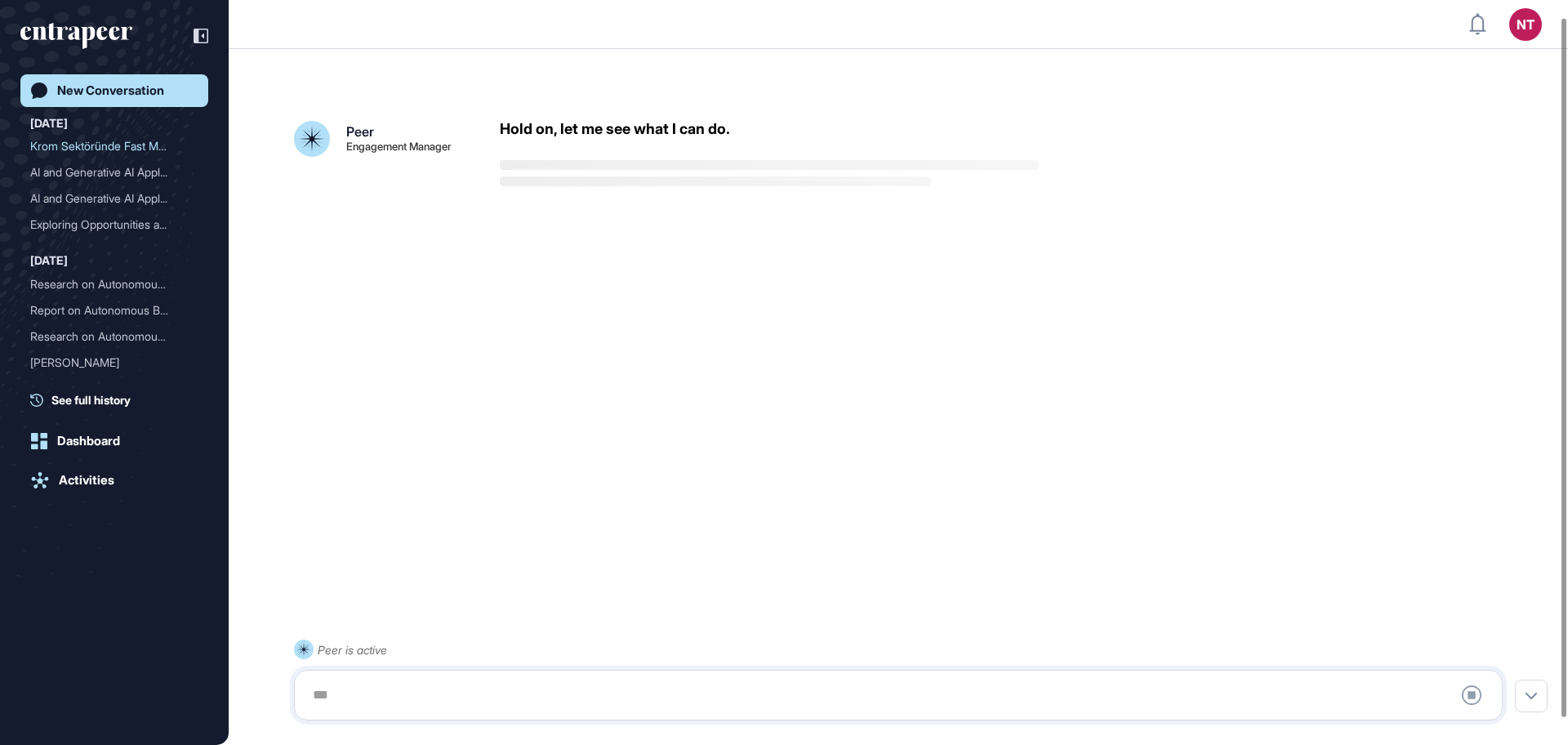 scroll, scrollTop: 46, scrollLeft: 0, axis: vertical 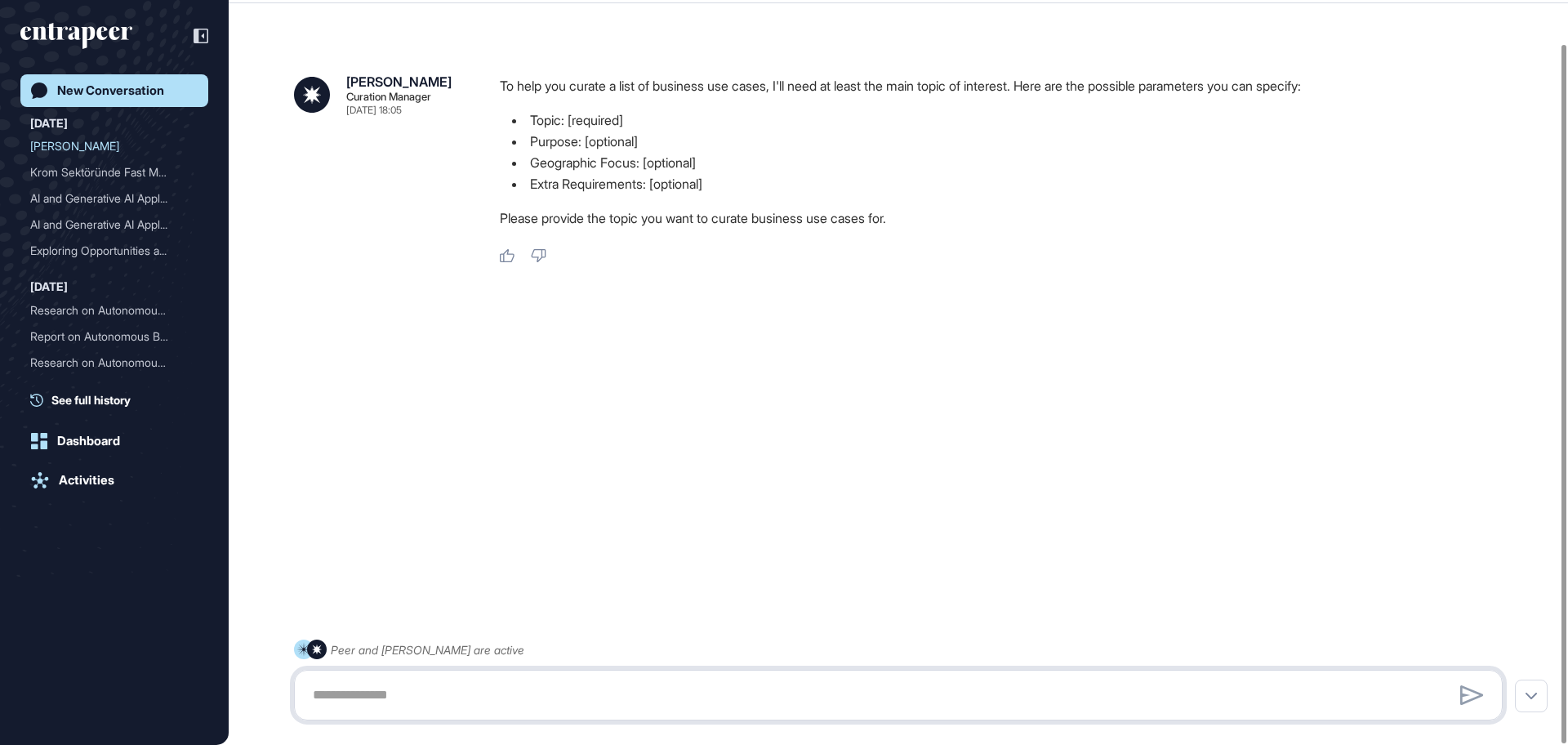 click at bounding box center (898, 695) 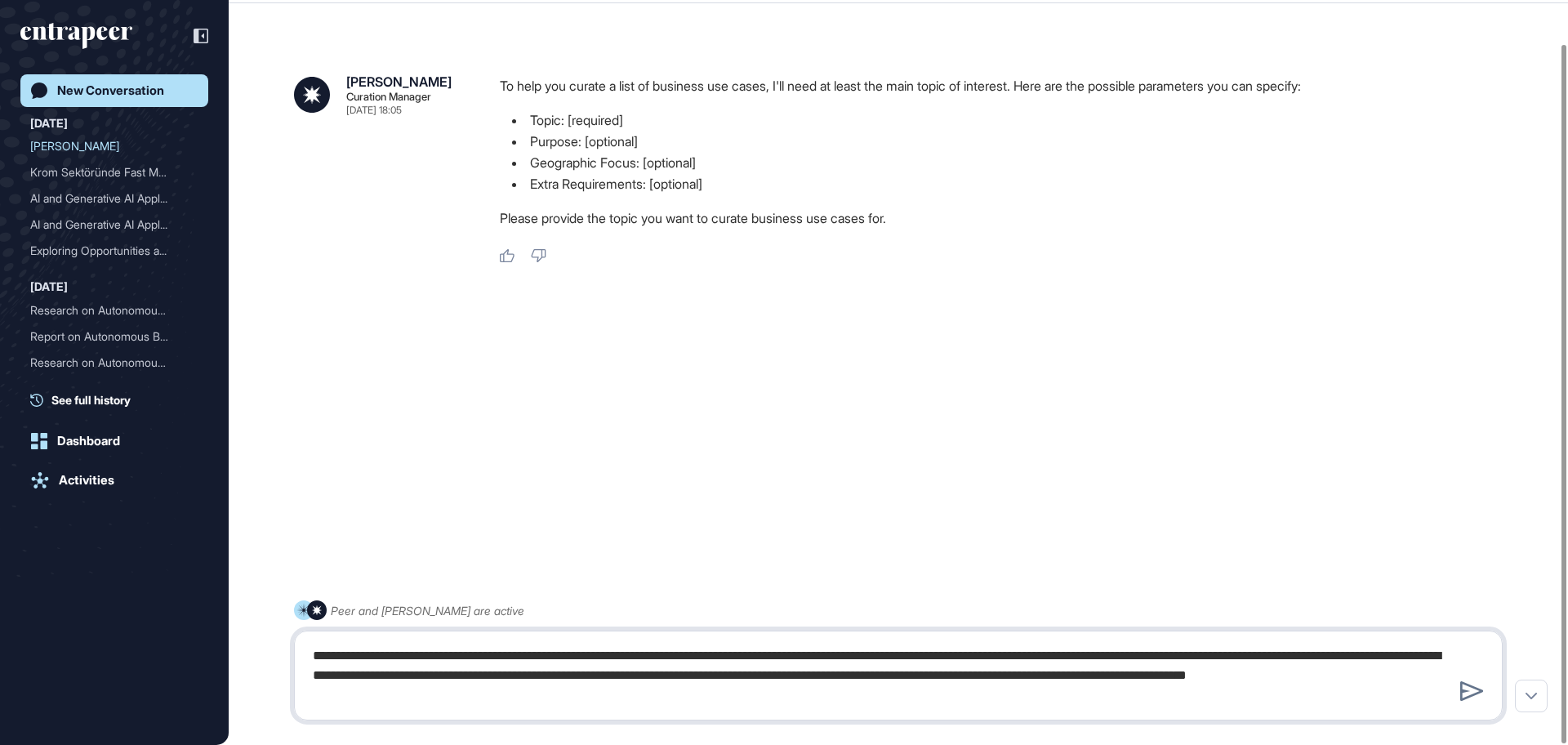 type on "**********" 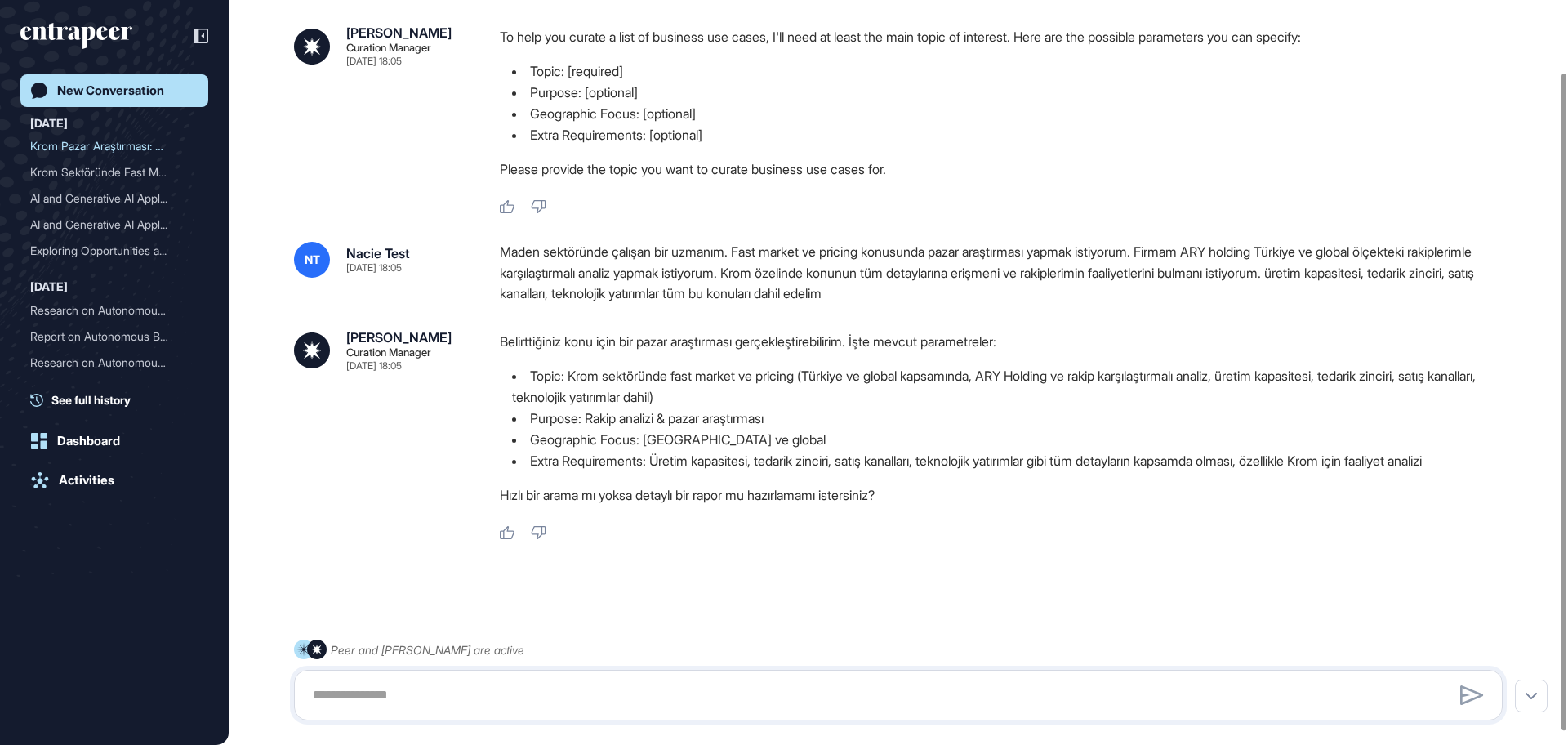 scroll, scrollTop: 82, scrollLeft: 0, axis: vertical 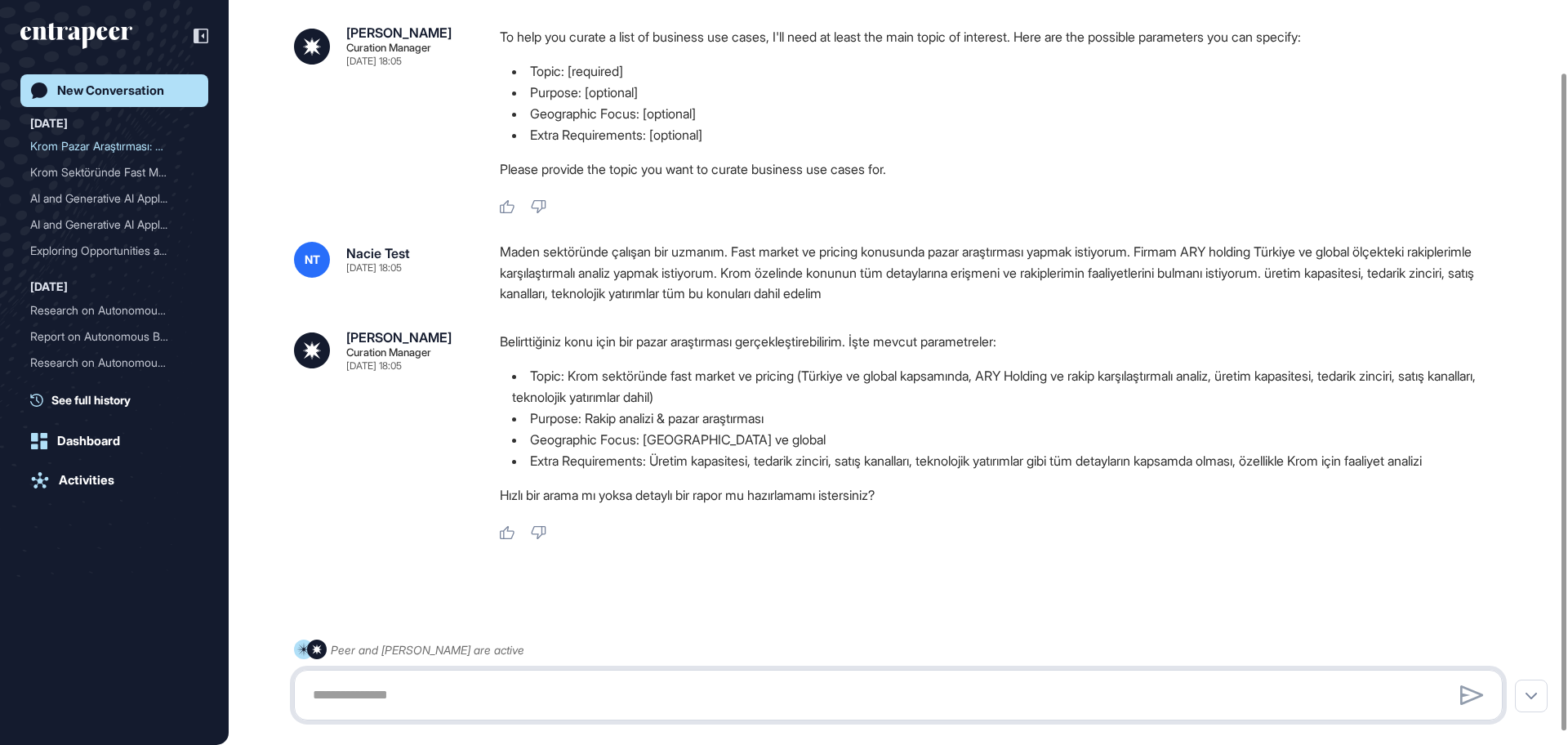 click at bounding box center (898, 695) 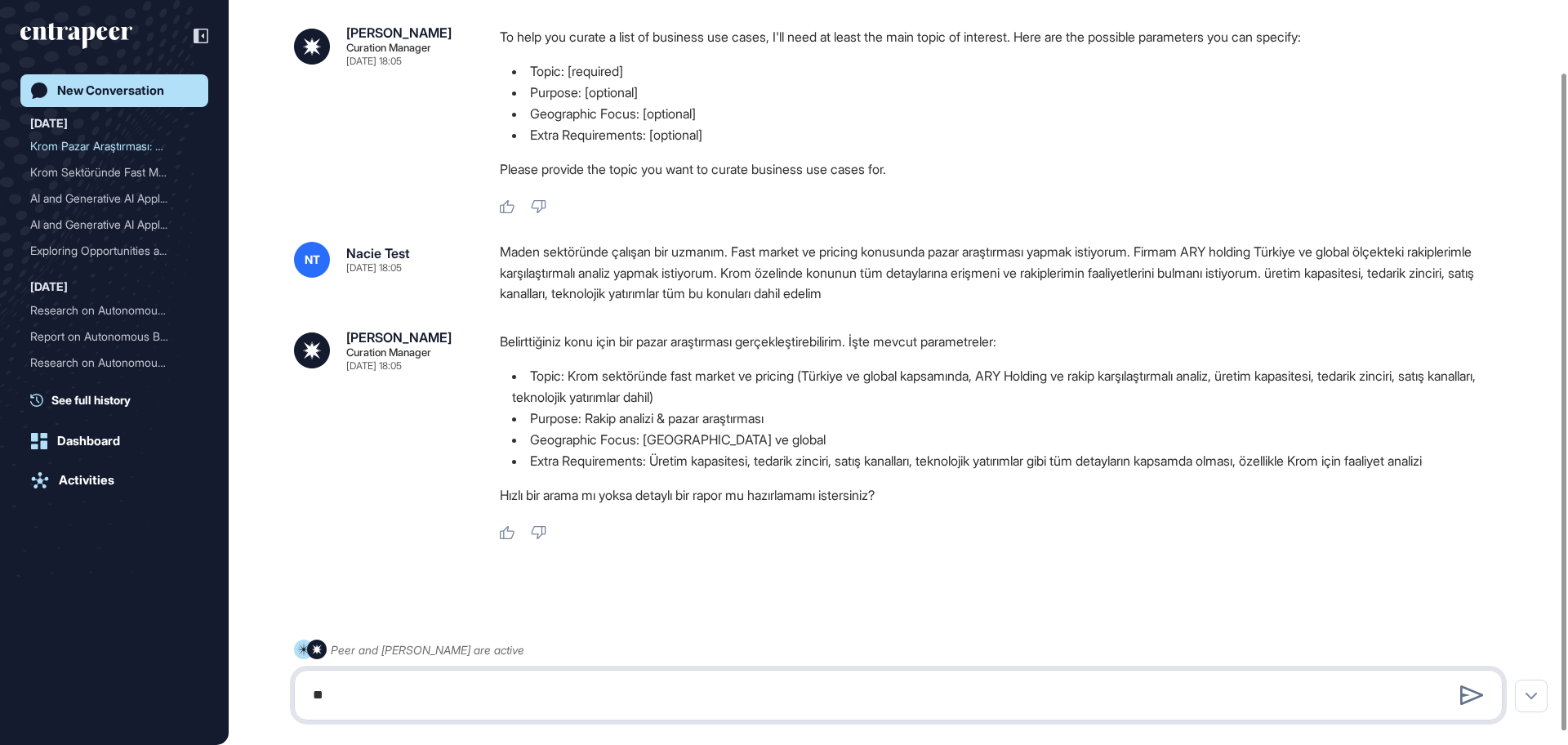type on "*" 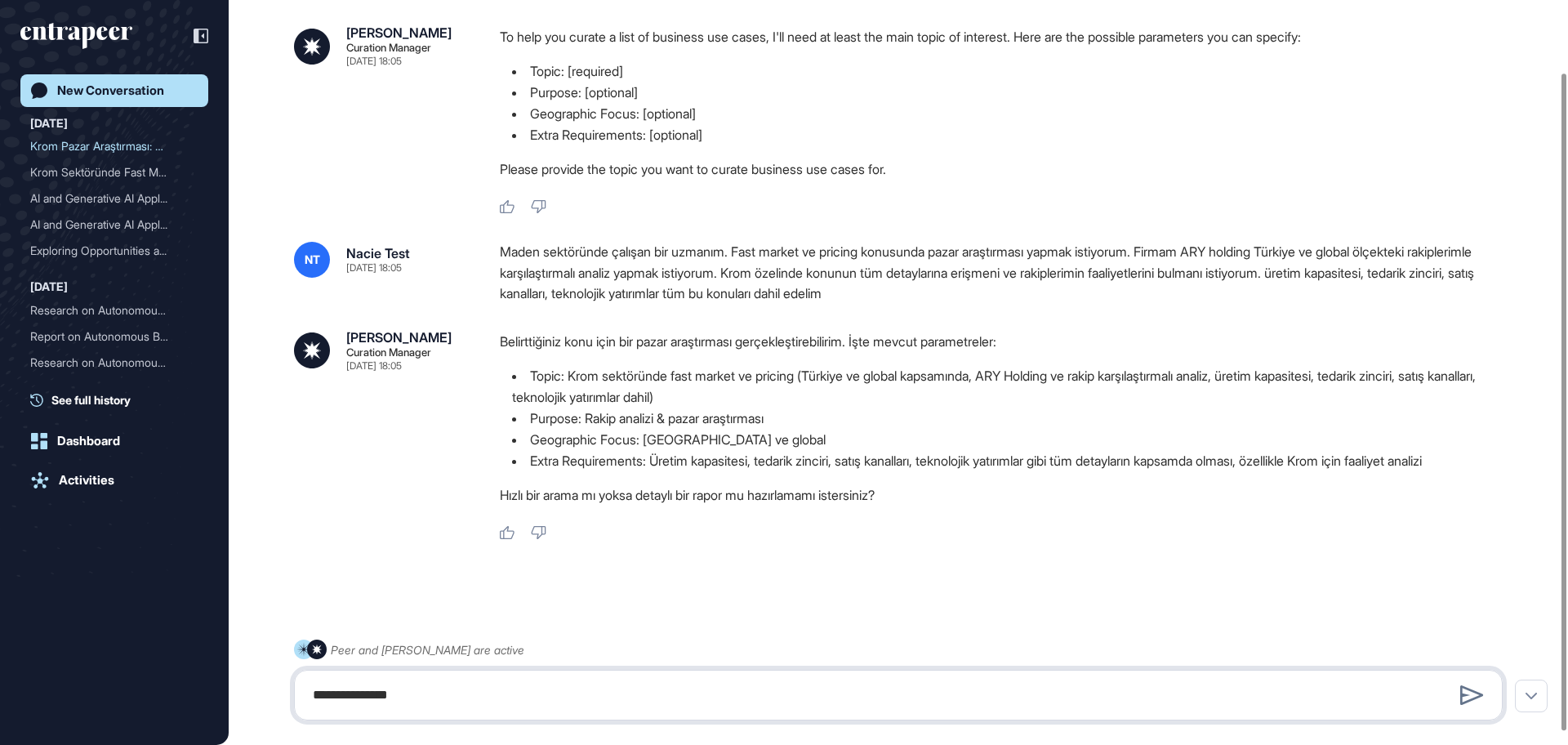 type on "**********" 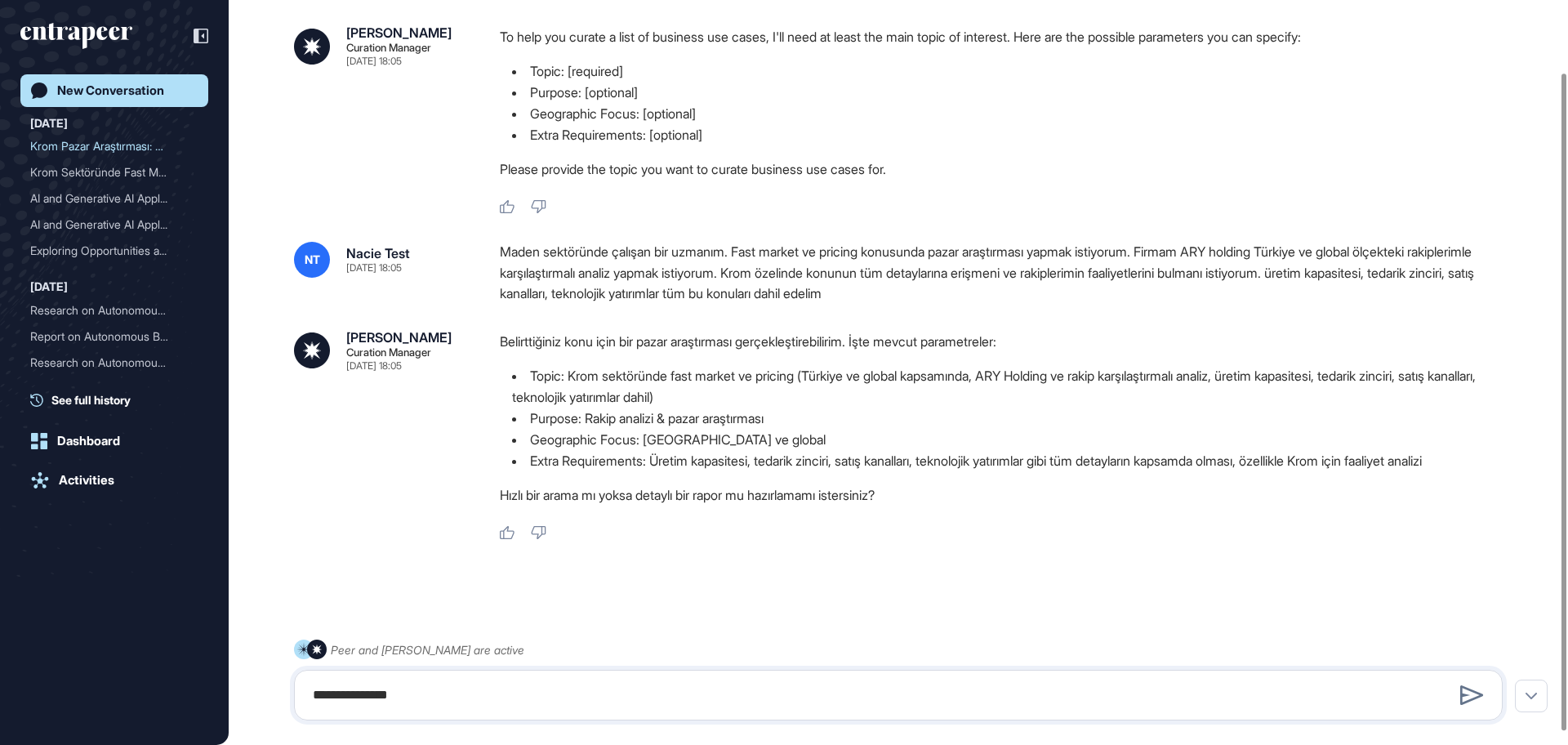 type 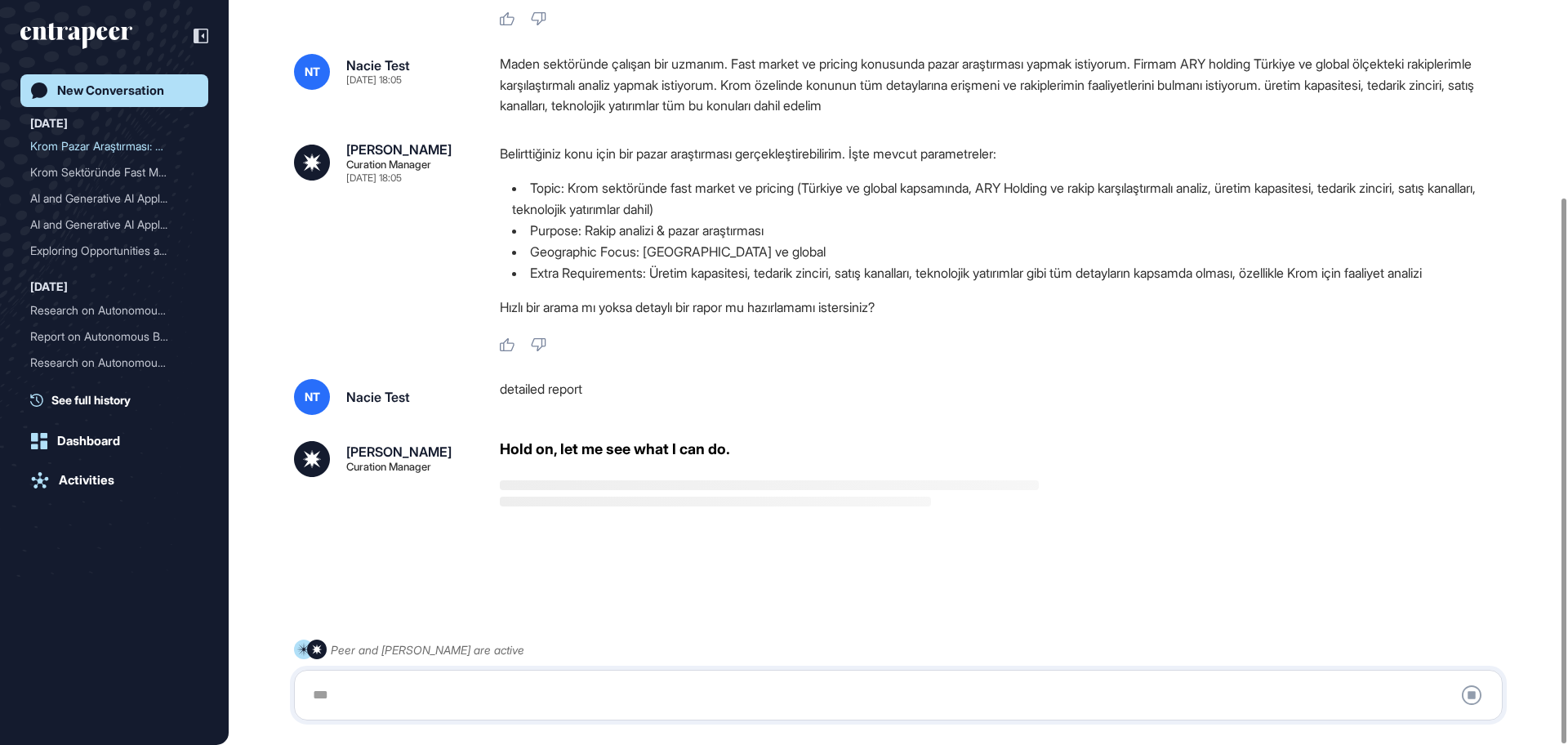 scroll, scrollTop: 270, scrollLeft: 0, axis: vertical 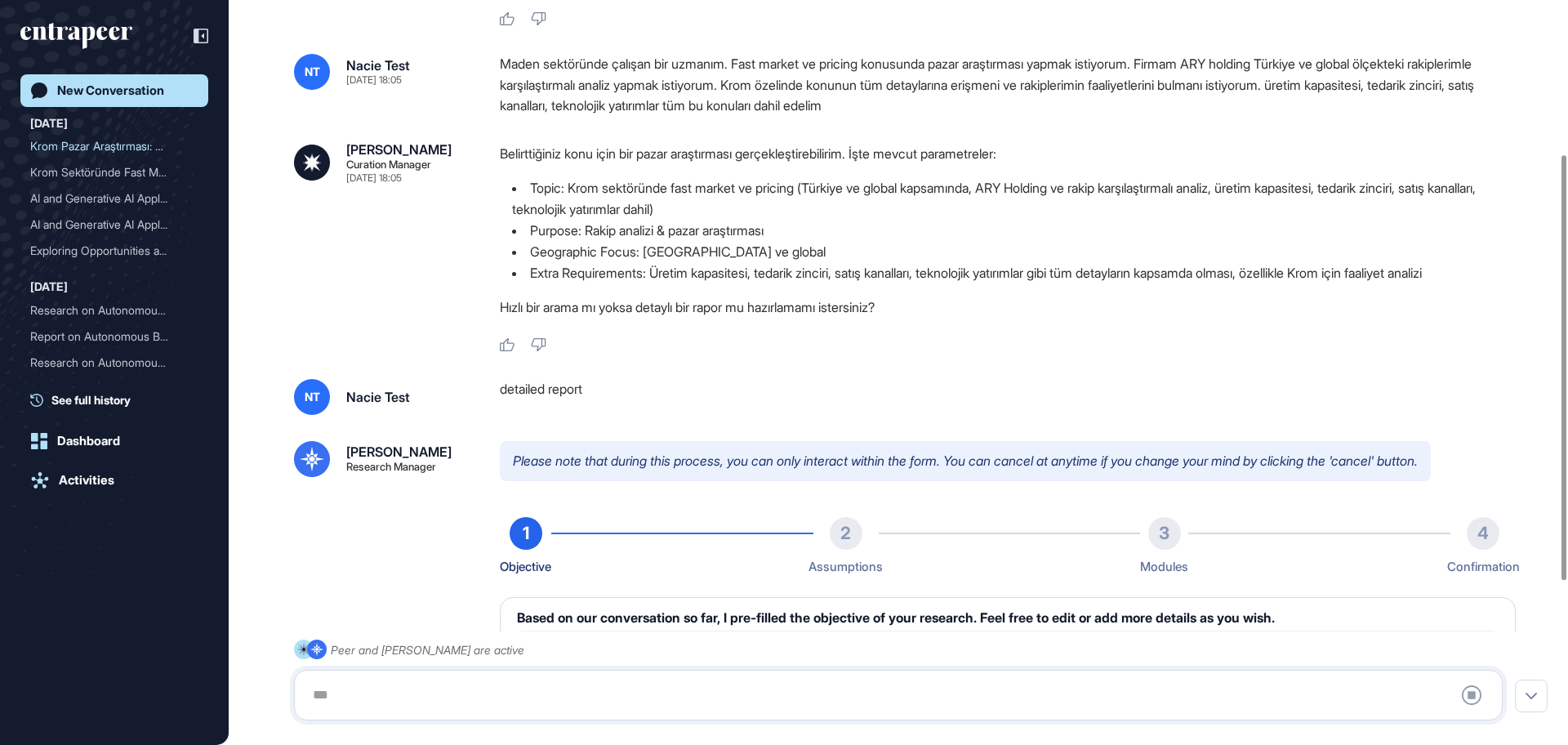 type on "**********" 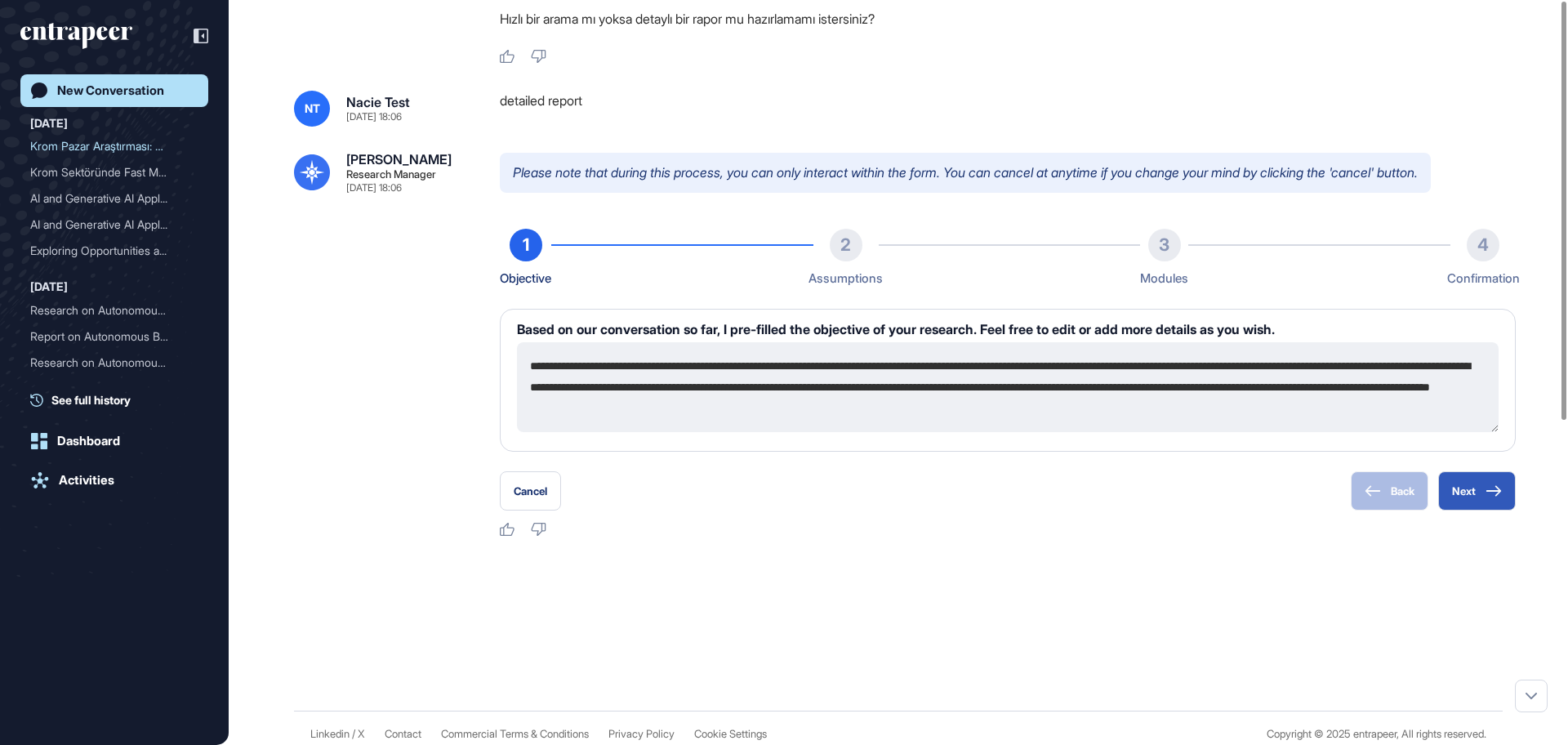scroll, scrollTop: 0, scrollLeft: 0, axis: both 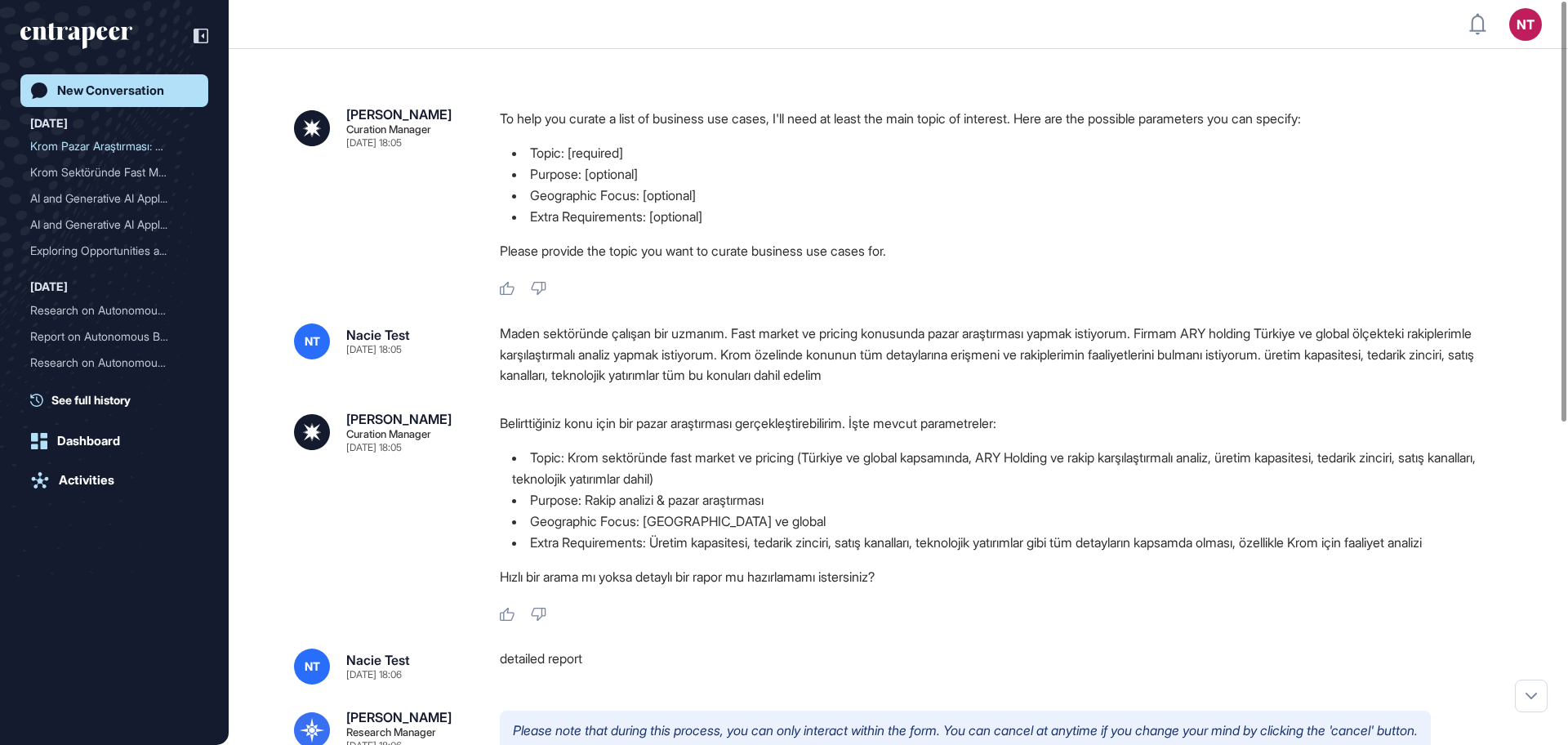 drag, startPoint x: 505, startPoint y: 421, endPoint x: 745, endPoint y: 421, distance: 240 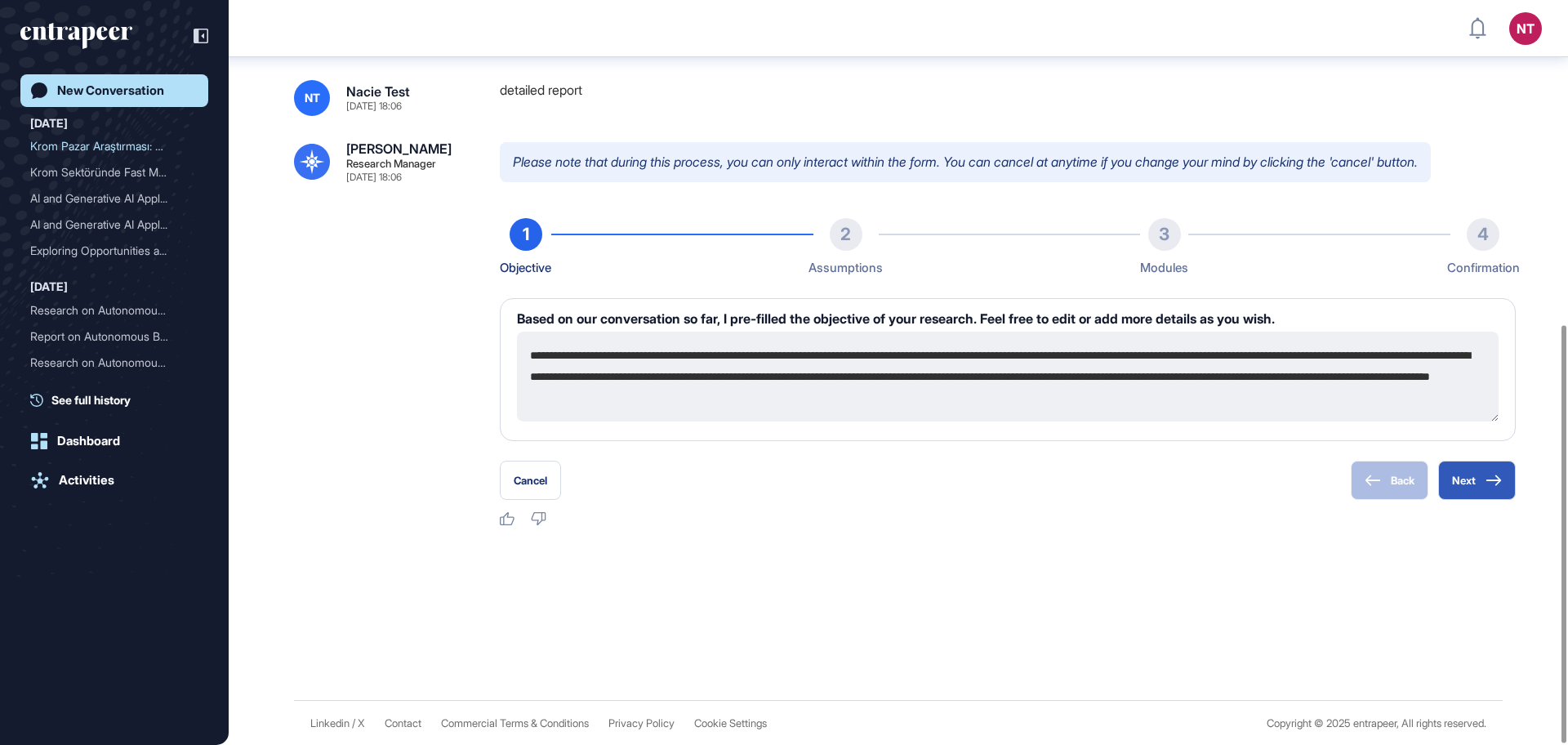 scroll, scrollTop: 578, scrollLeft: 0, axis: vertical 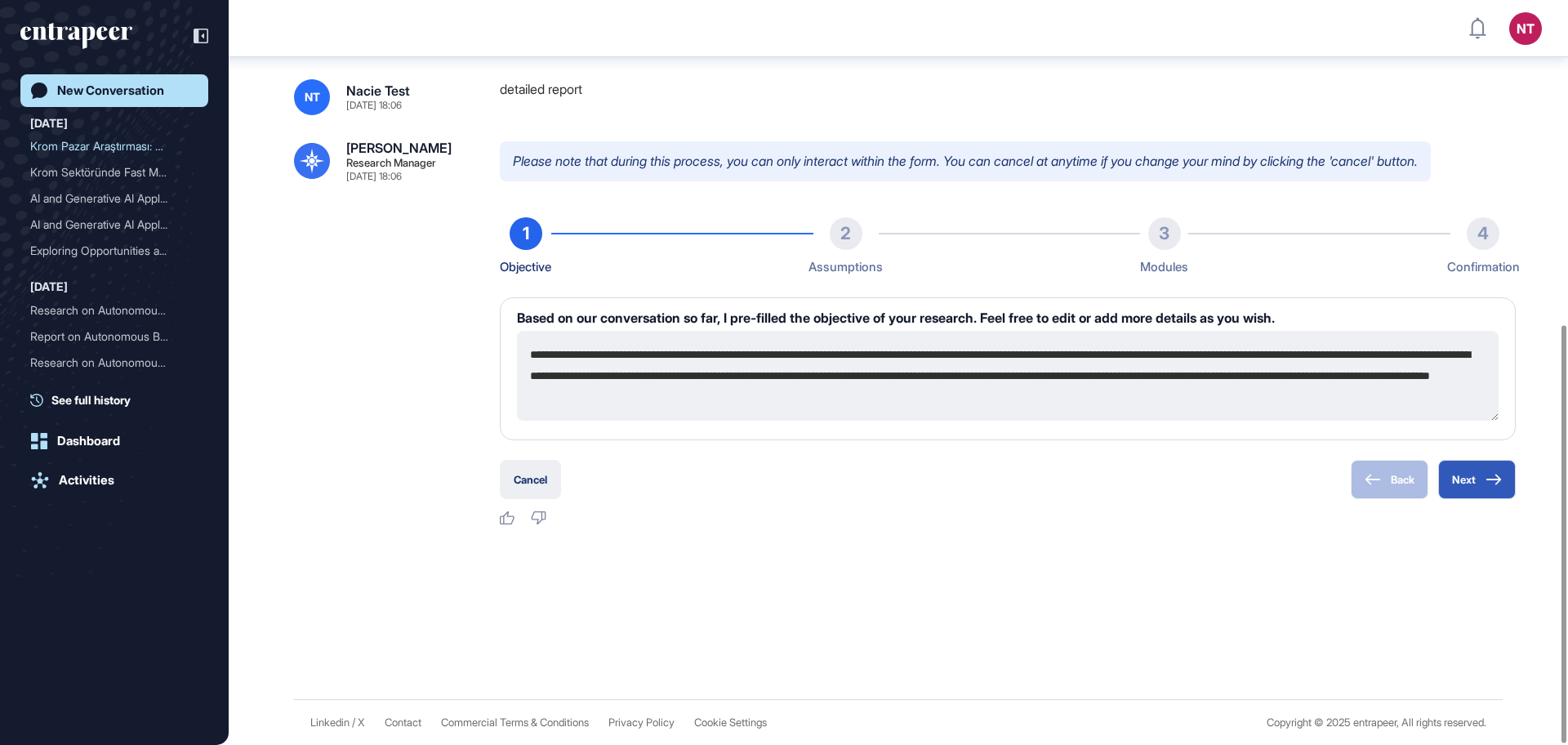 click on "Cancel" at bounding box center [530, 480] 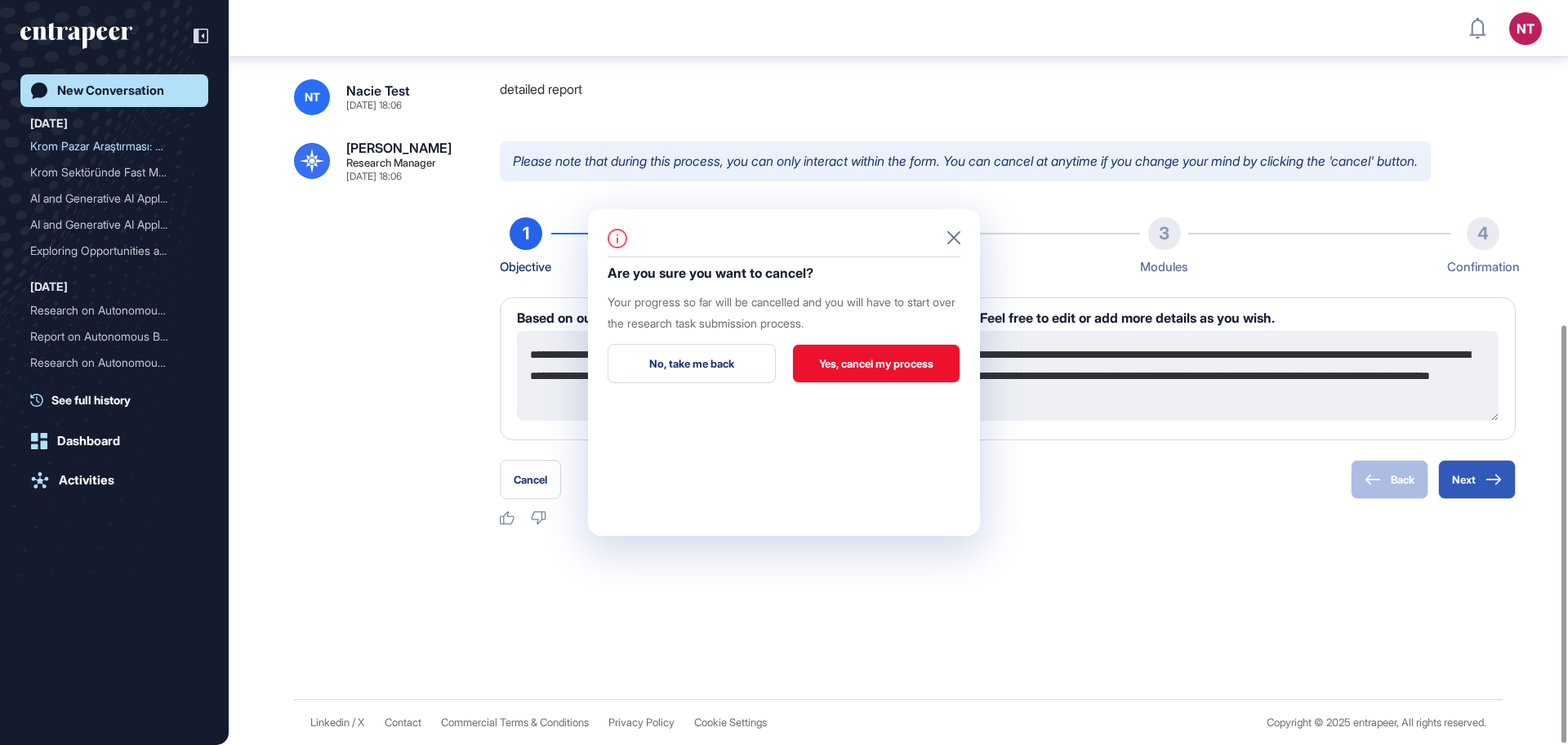 click on "Yes, cancel my process" at bounding box center [876, 364] 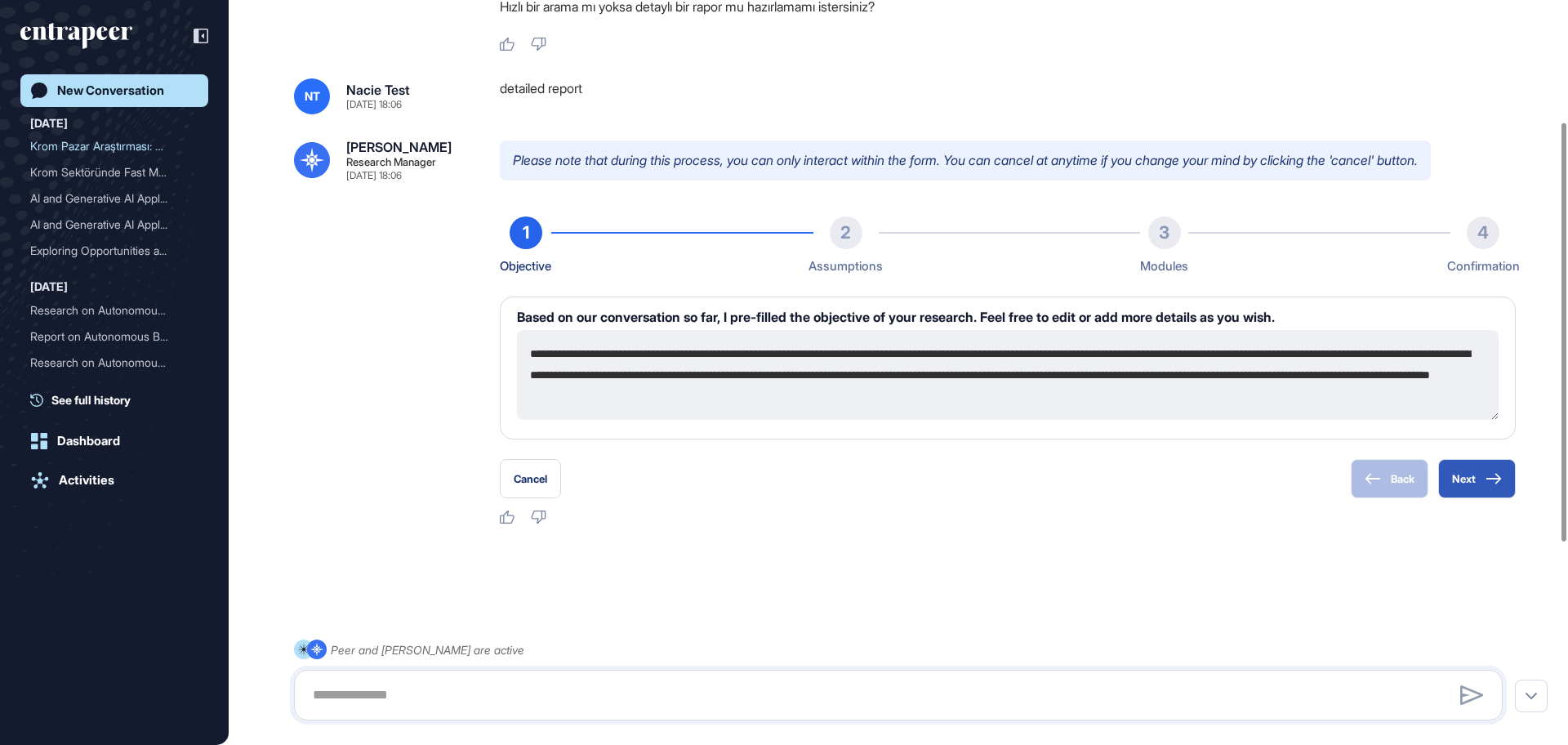 scroll, scrollTop: 0, scrollLeft: 0, axis: both 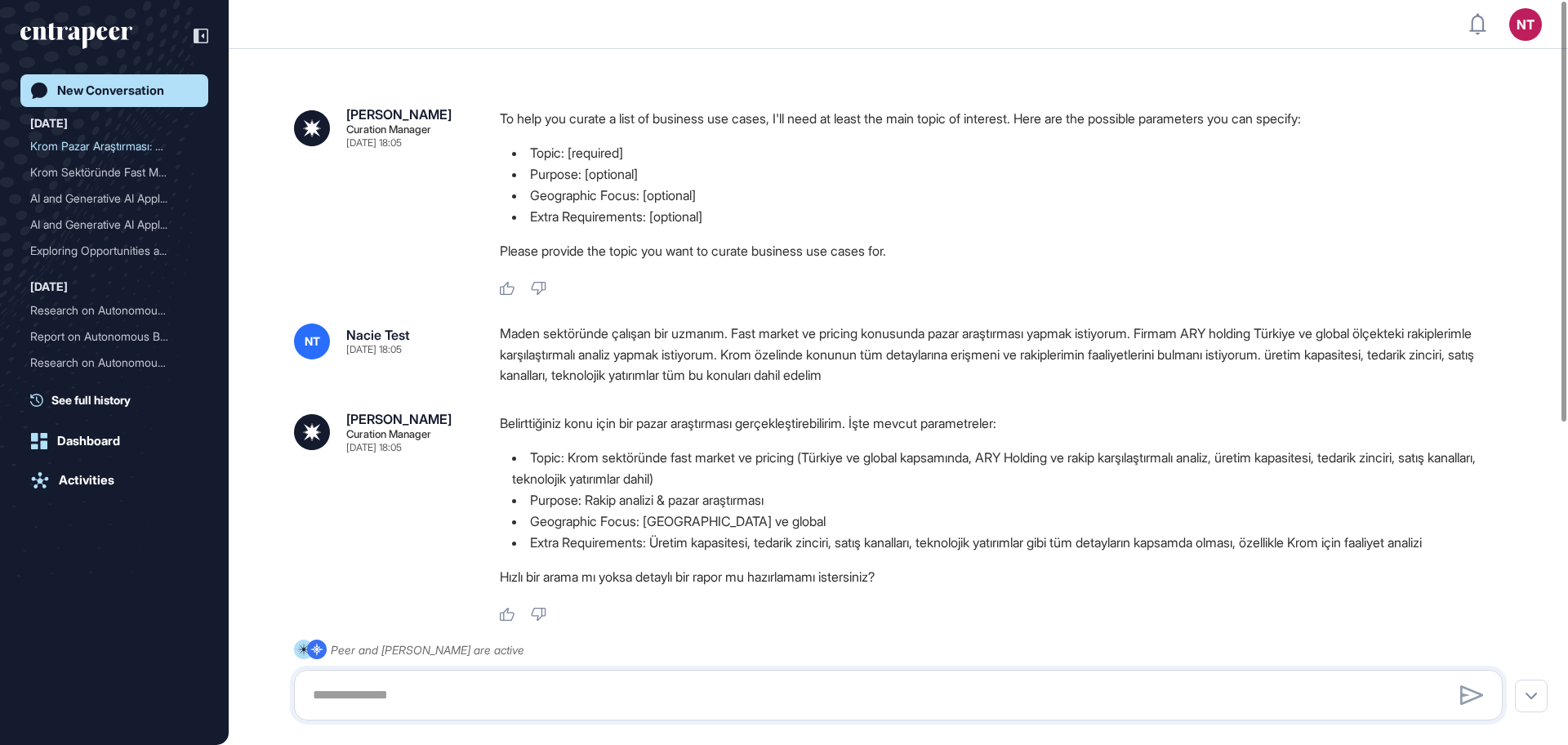 drag, startPoint x: 498, startPoint y: 327, endPoint x: 996, endPoint y: 381, distance: 500.9192 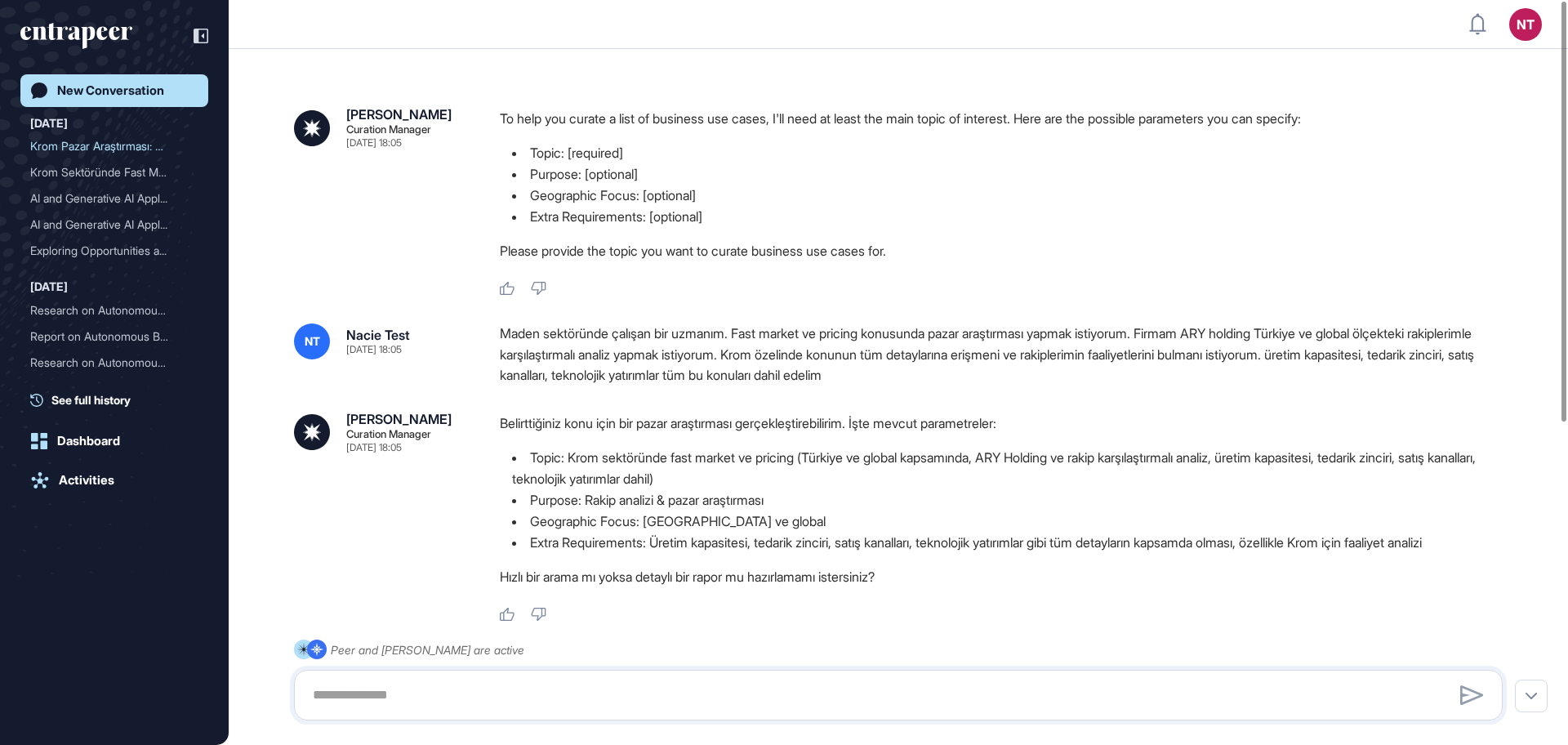 click on "New Conversation" at bounding box center [110, 91] 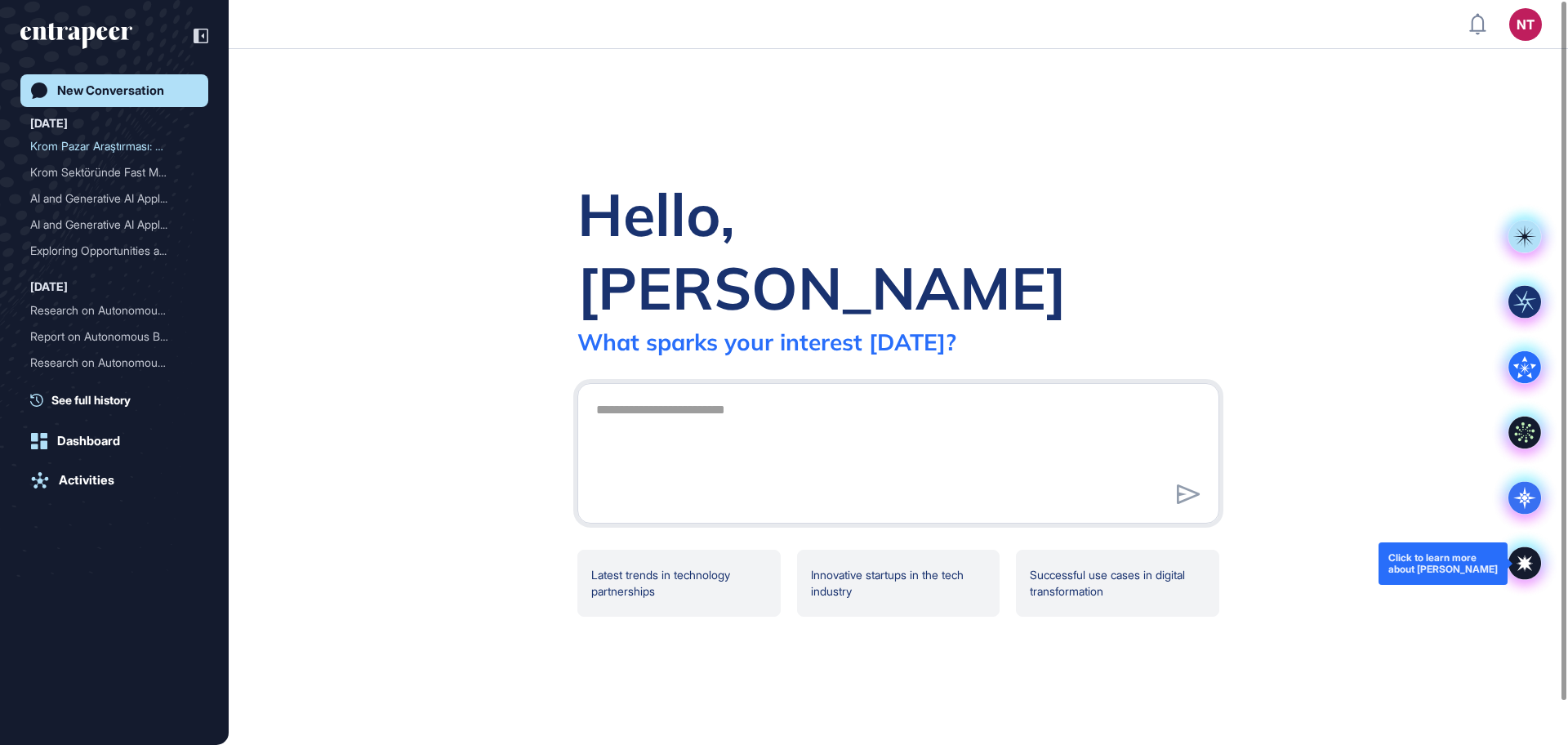 click 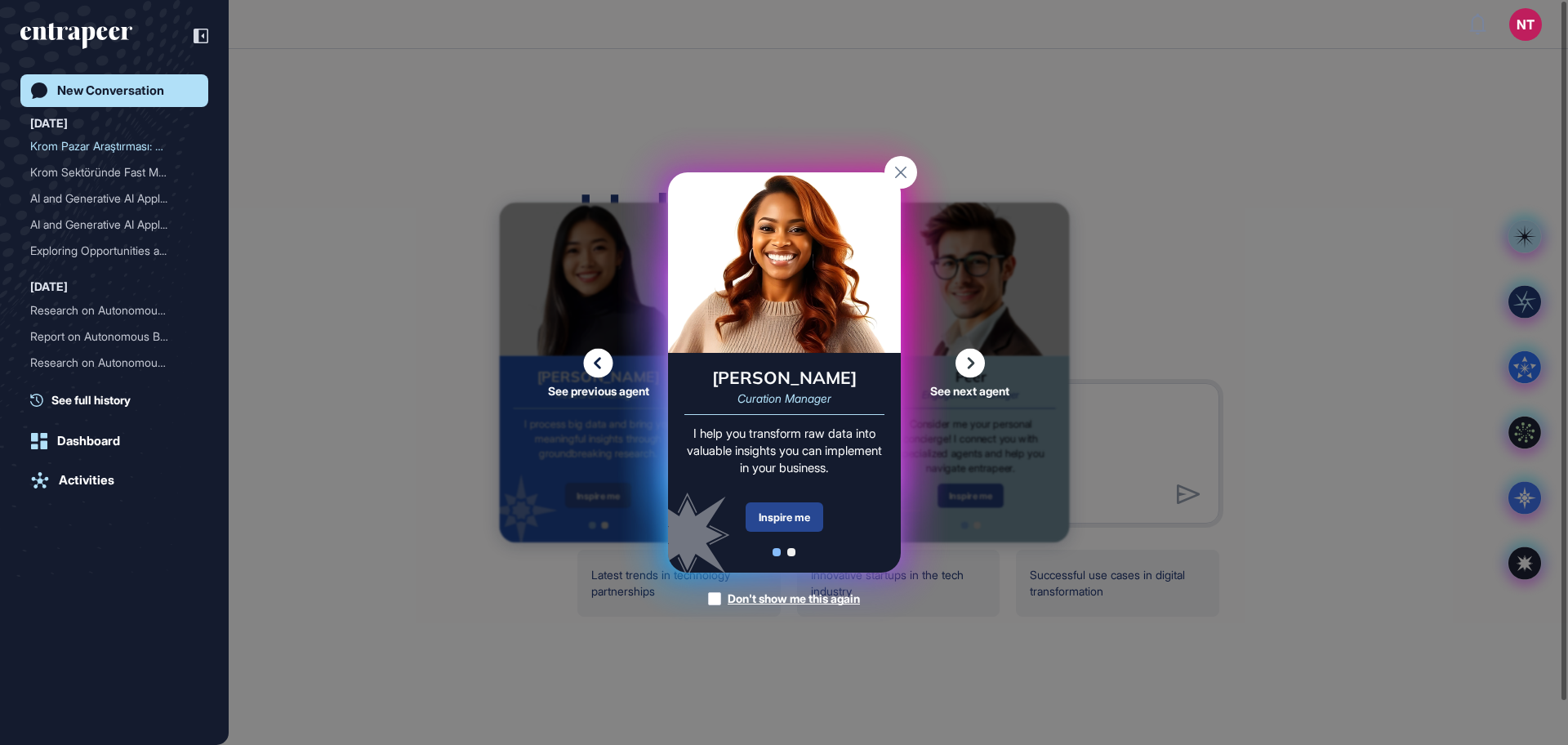 click on "Inspire me" at bounding box center [784, 517] 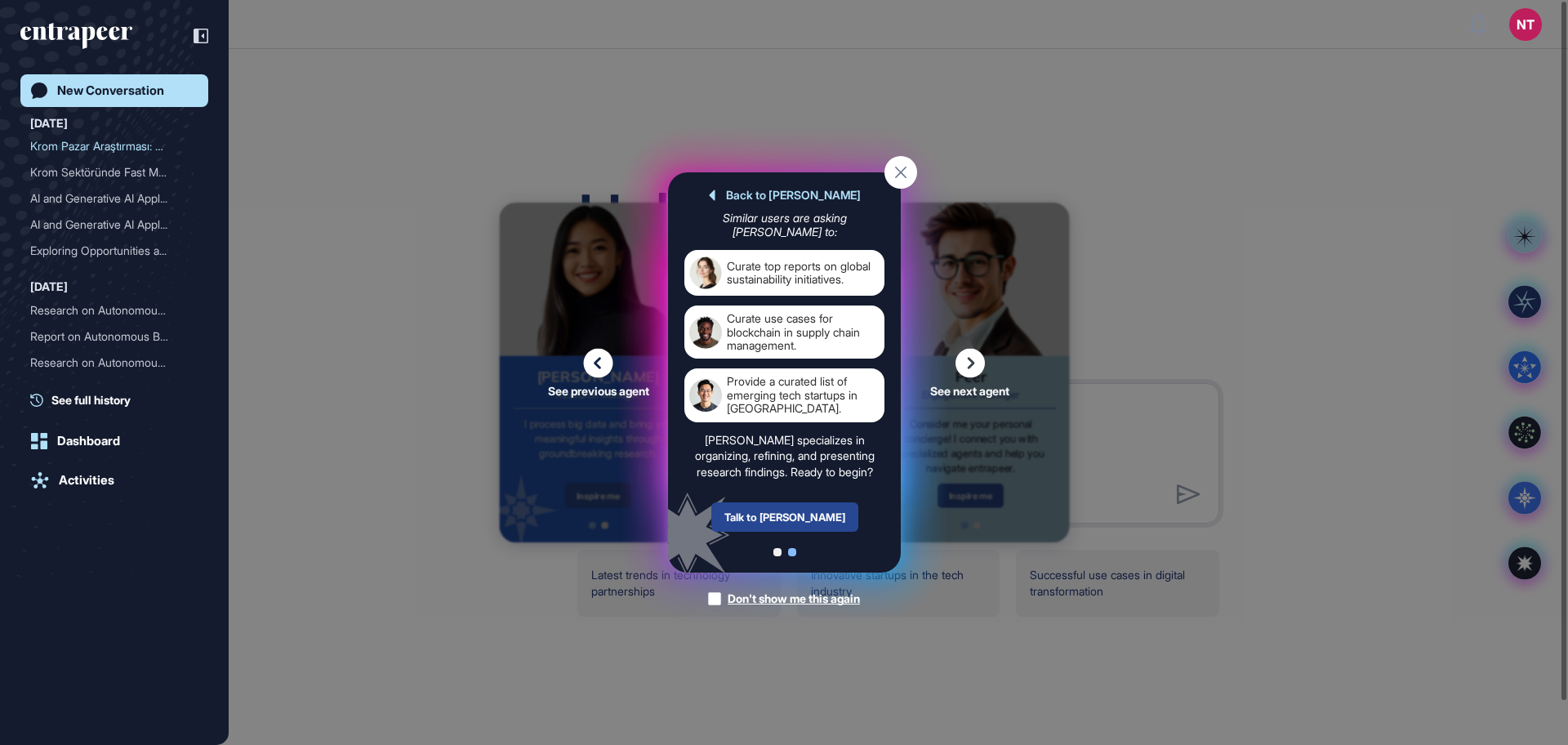 click on "Talk to Curie" at bounding box center (784, 517) 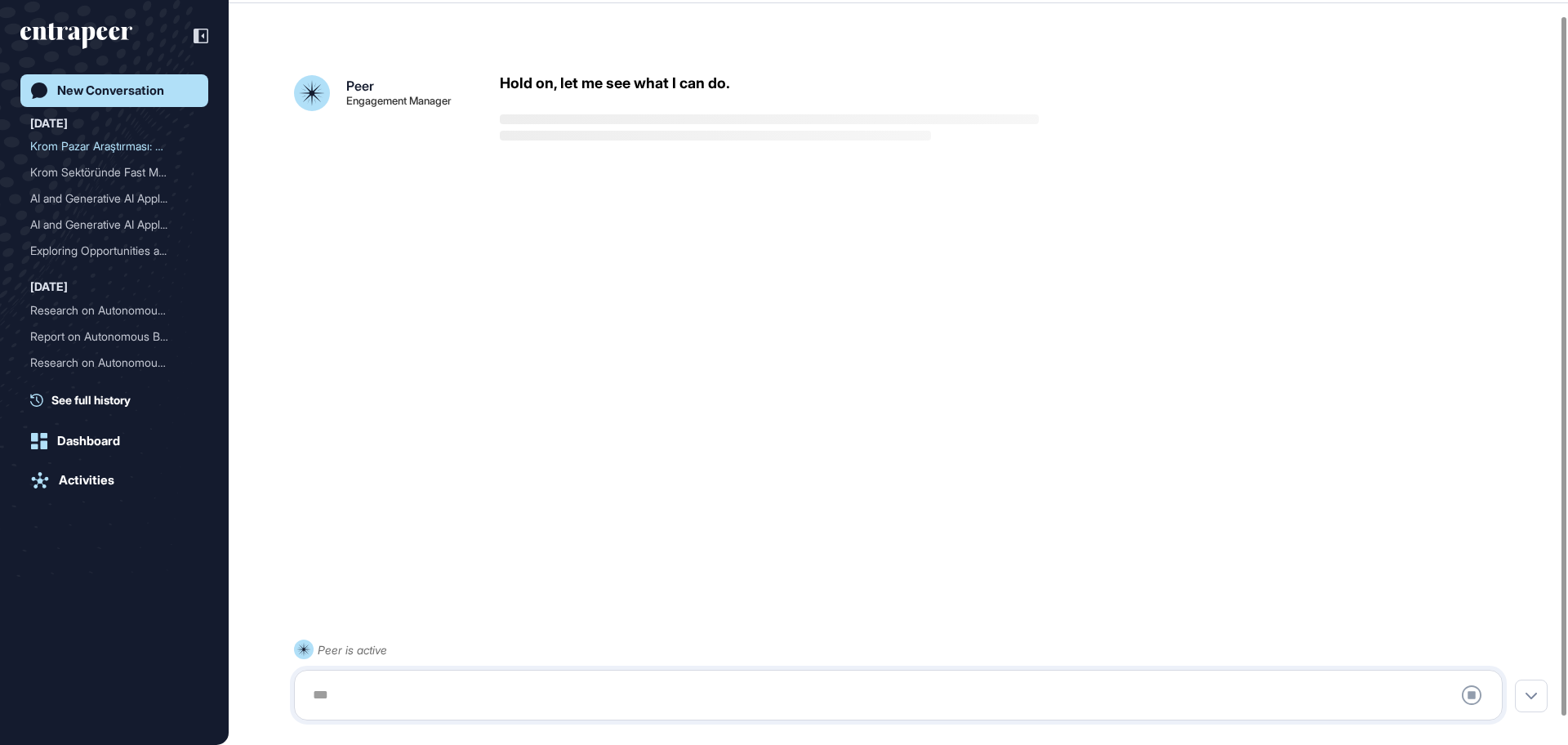 scroll, scrollTop: 46, scrollLeft: 0, axis: vertical 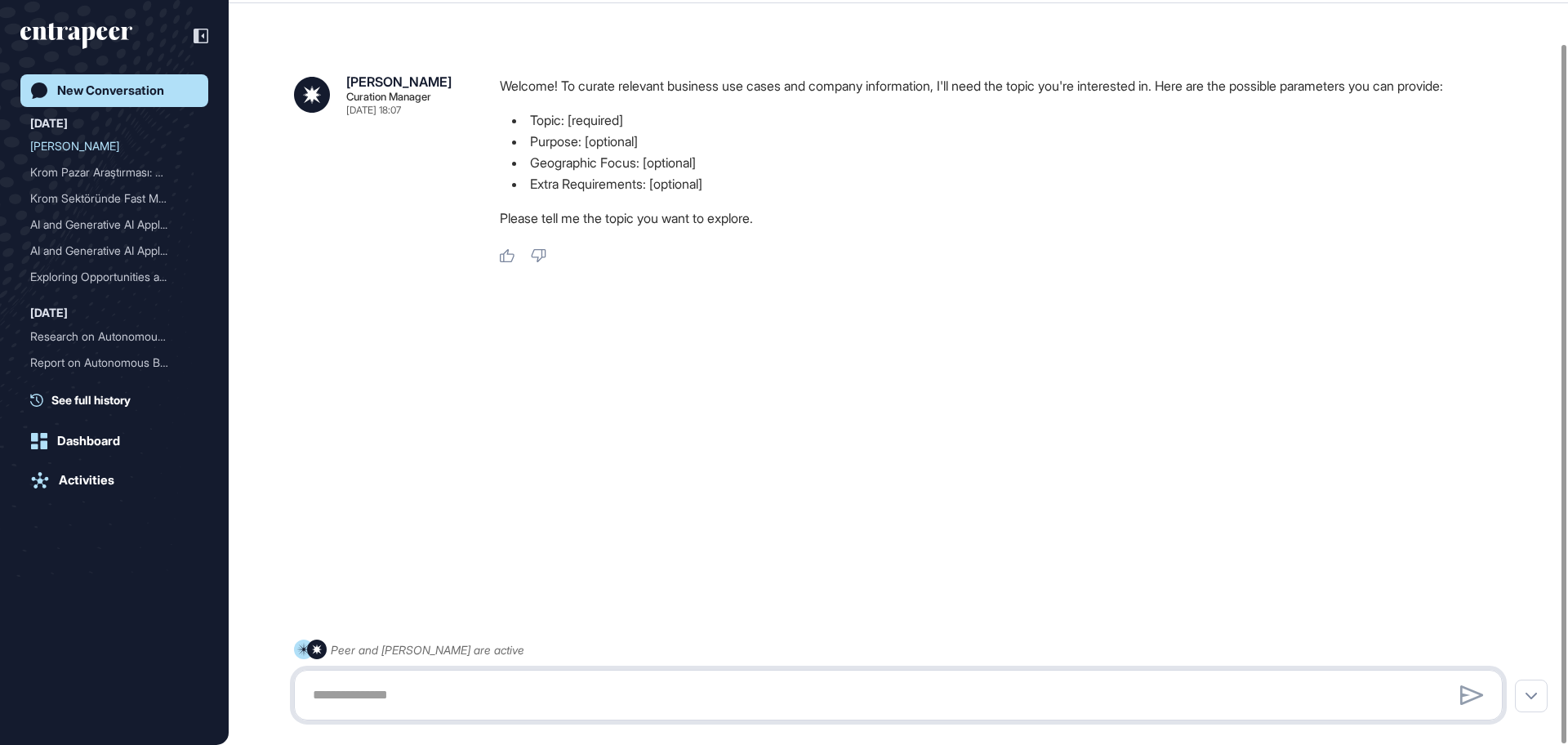 click at bounding box center (898, 695) 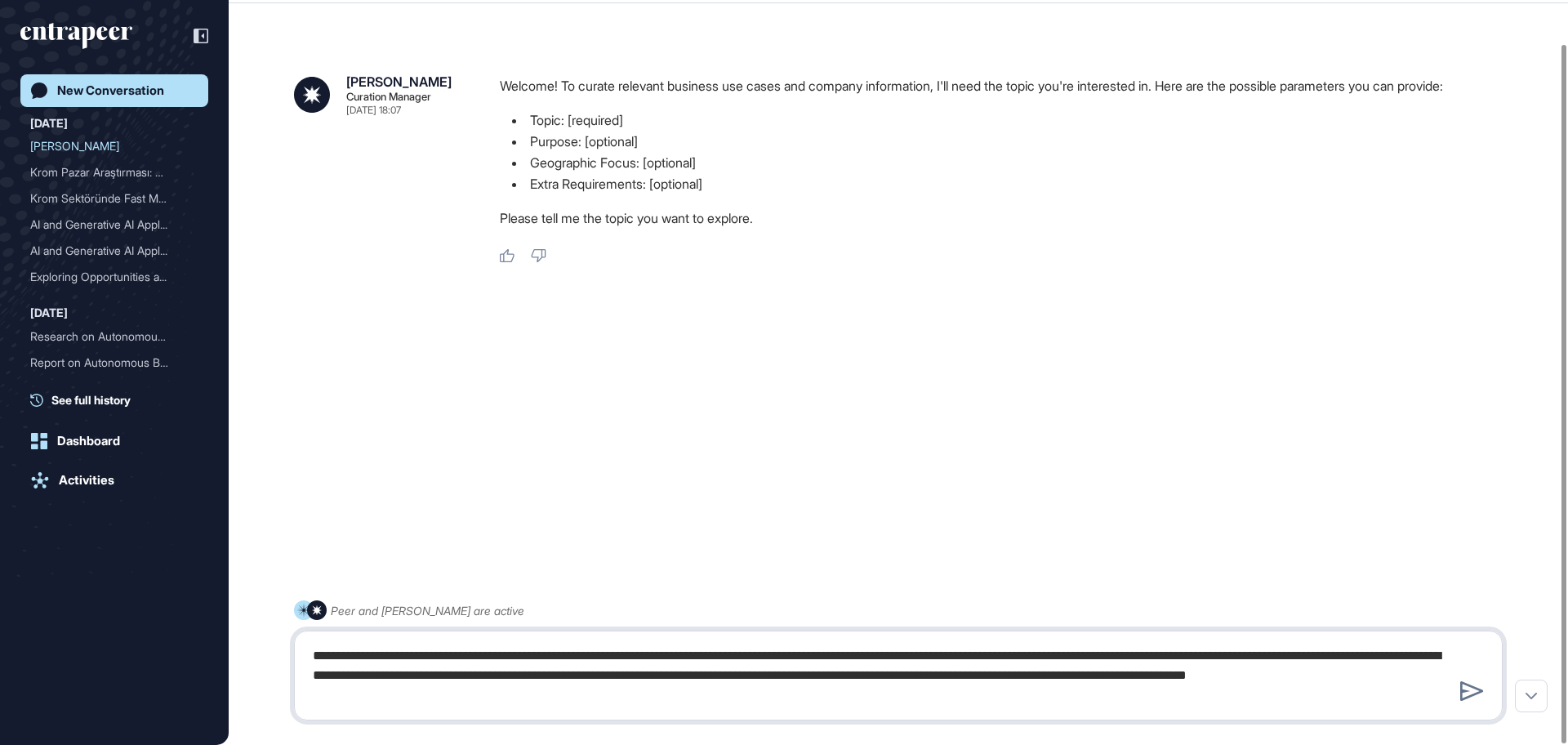 type on "**********" 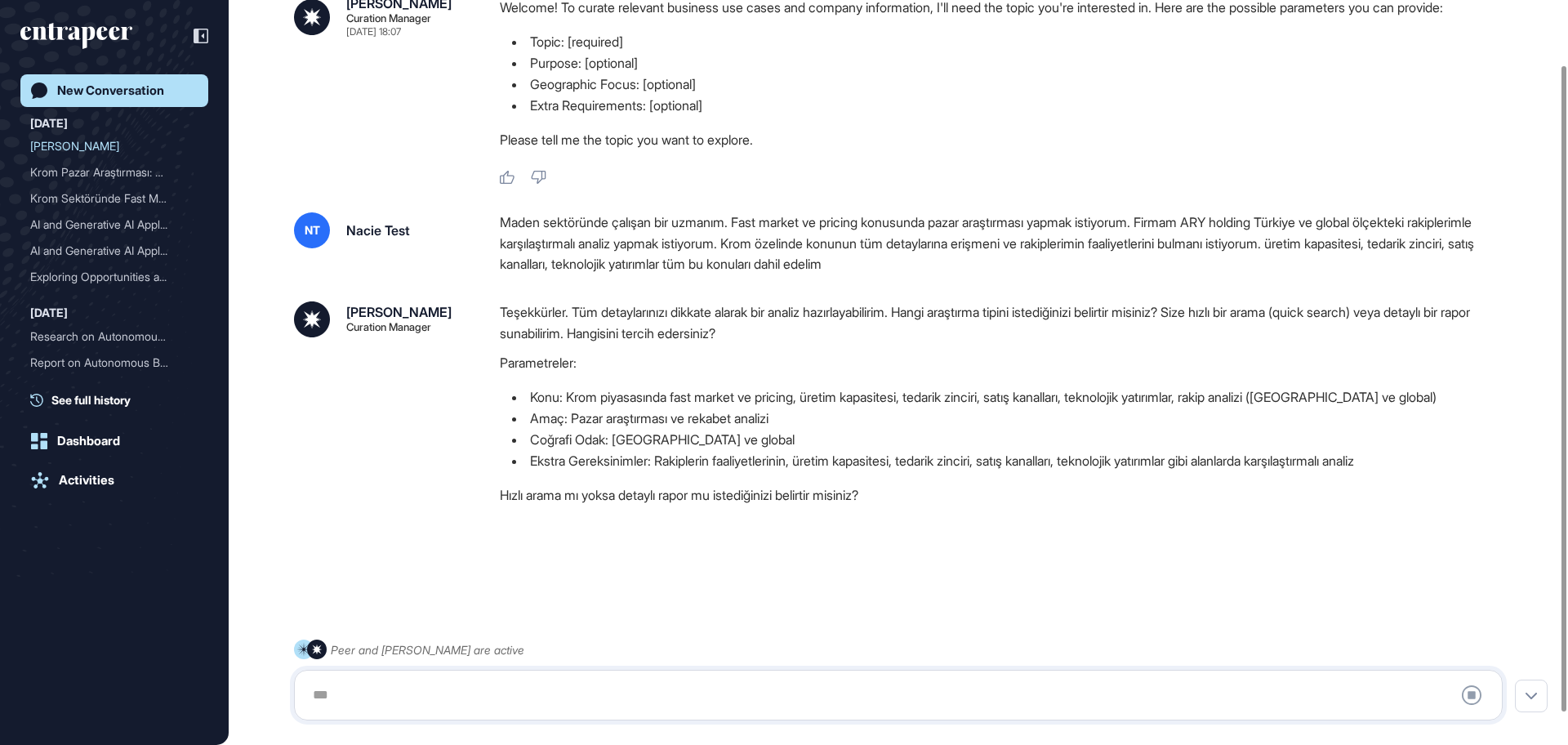 scroll, scrollTop: 111, scrollLeft: 0, axis: vertical 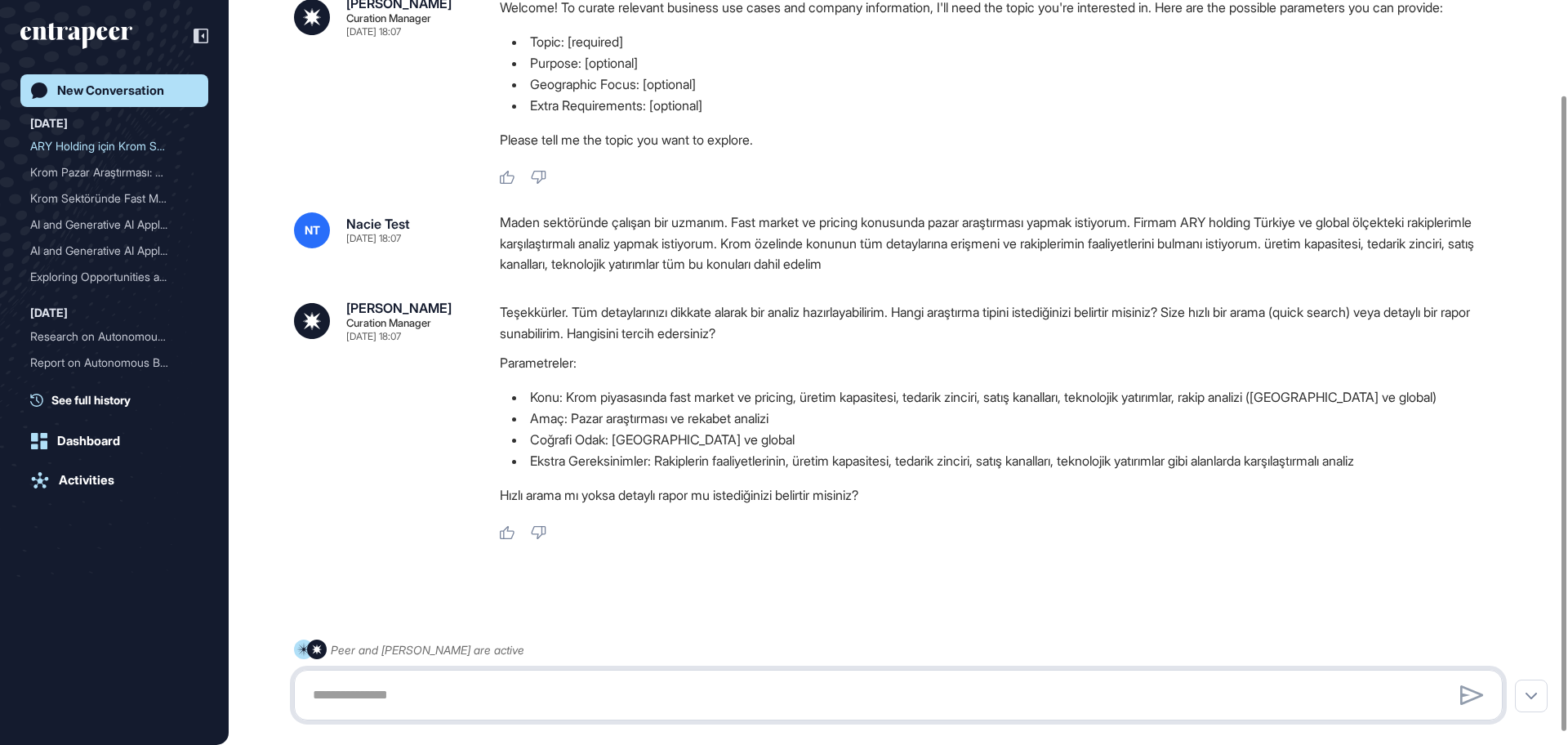 click at bounding box center [898, 695] 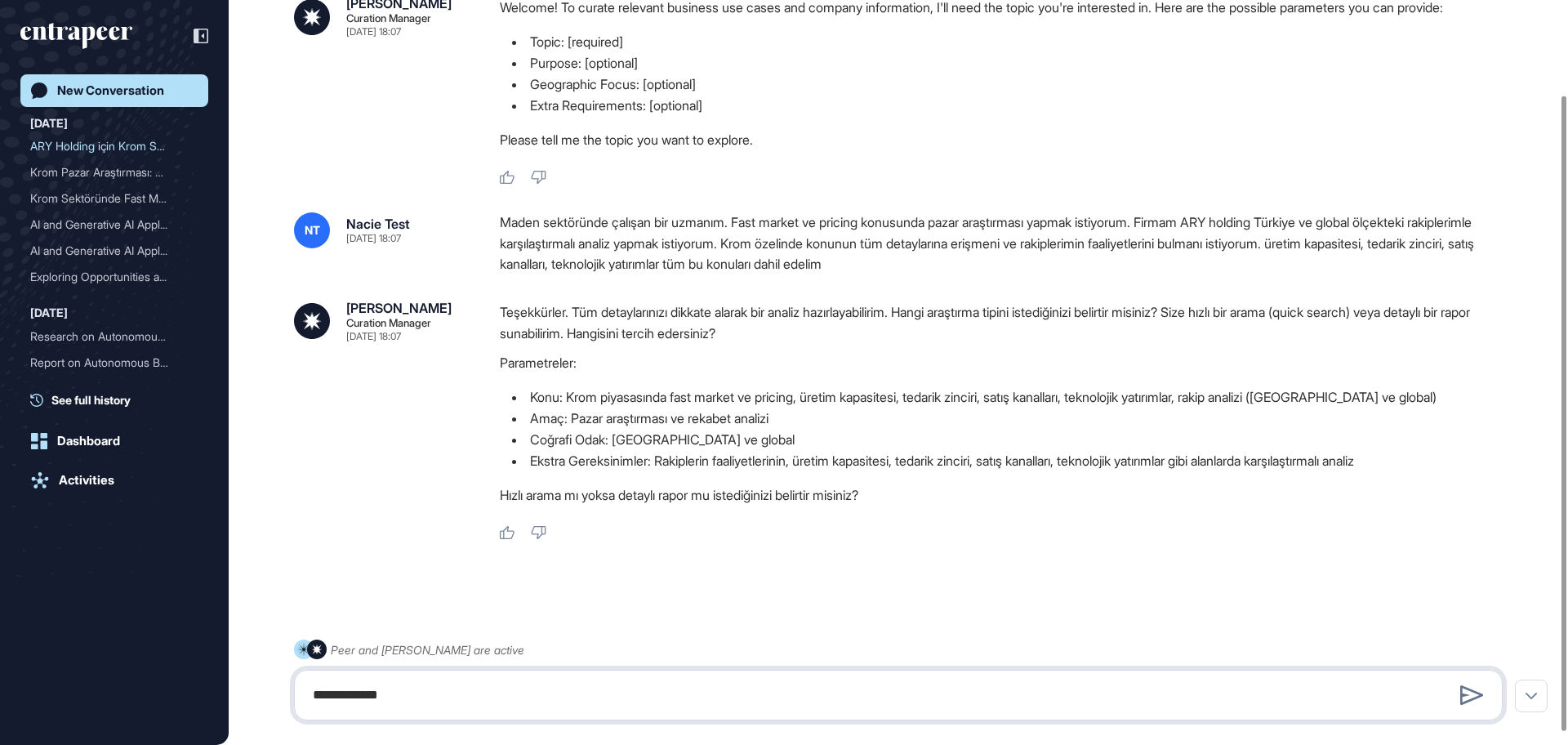 type on "**********" 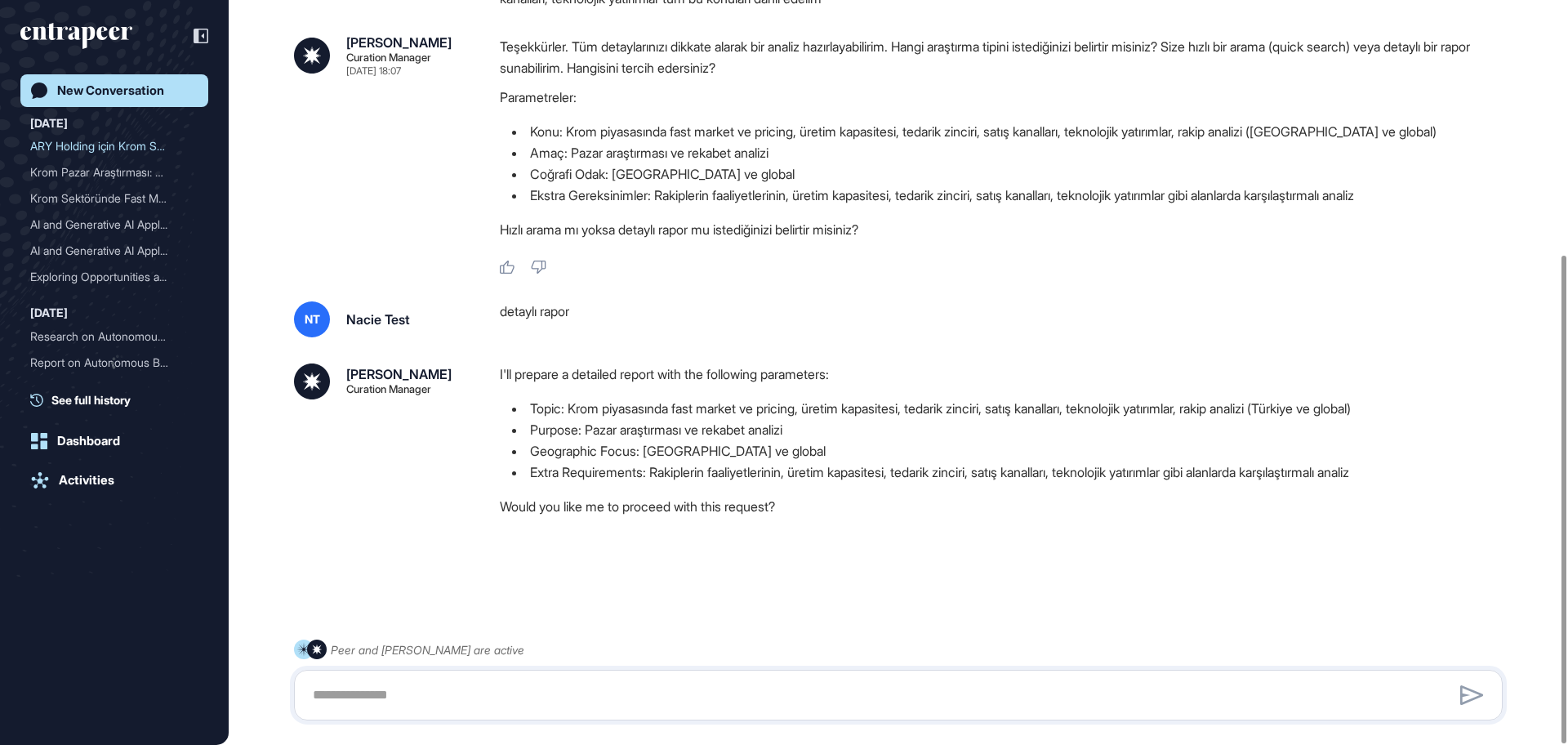scroll, scrollTop: 388, scrollLeft: 0, axis: vertical 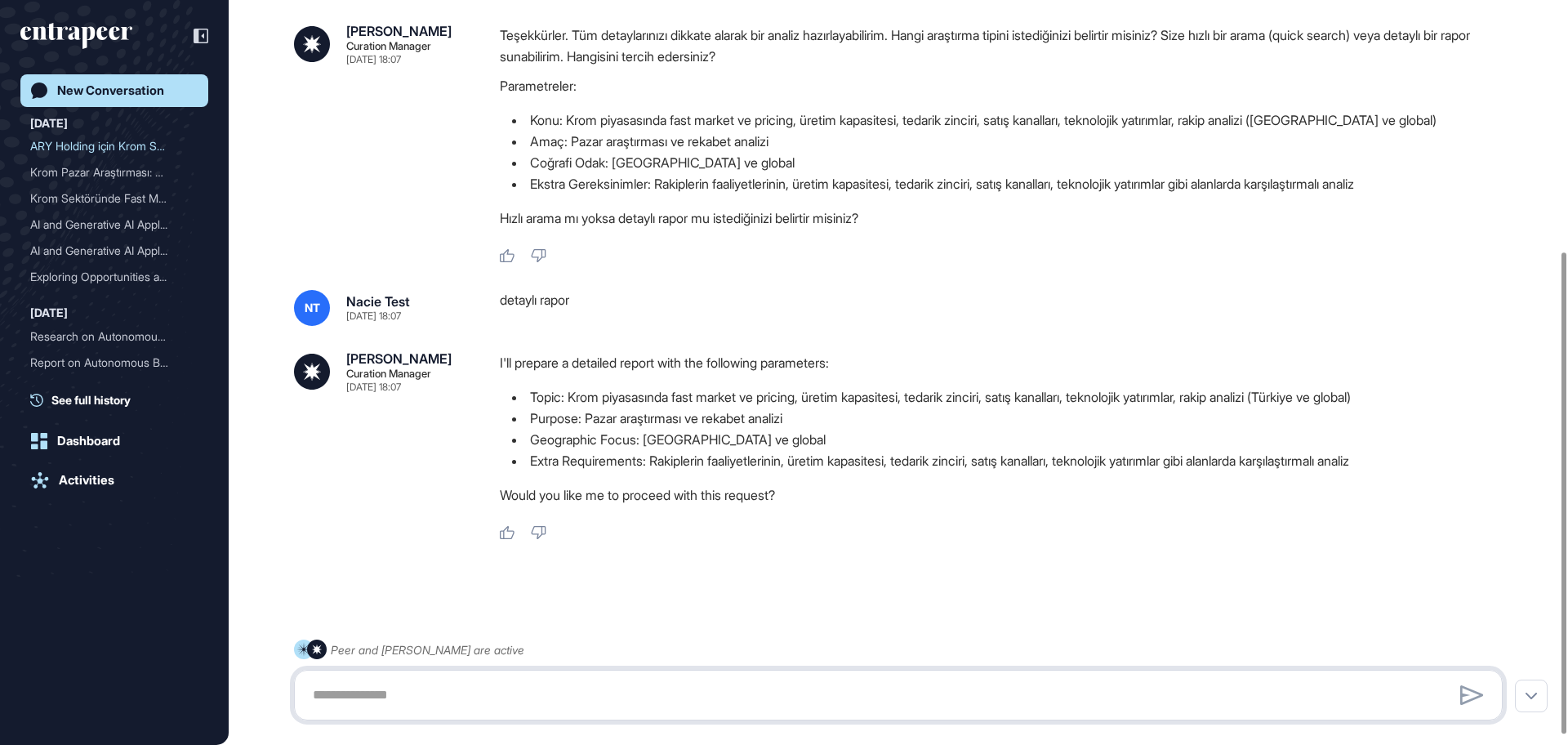click at bounding box center [898, 695] 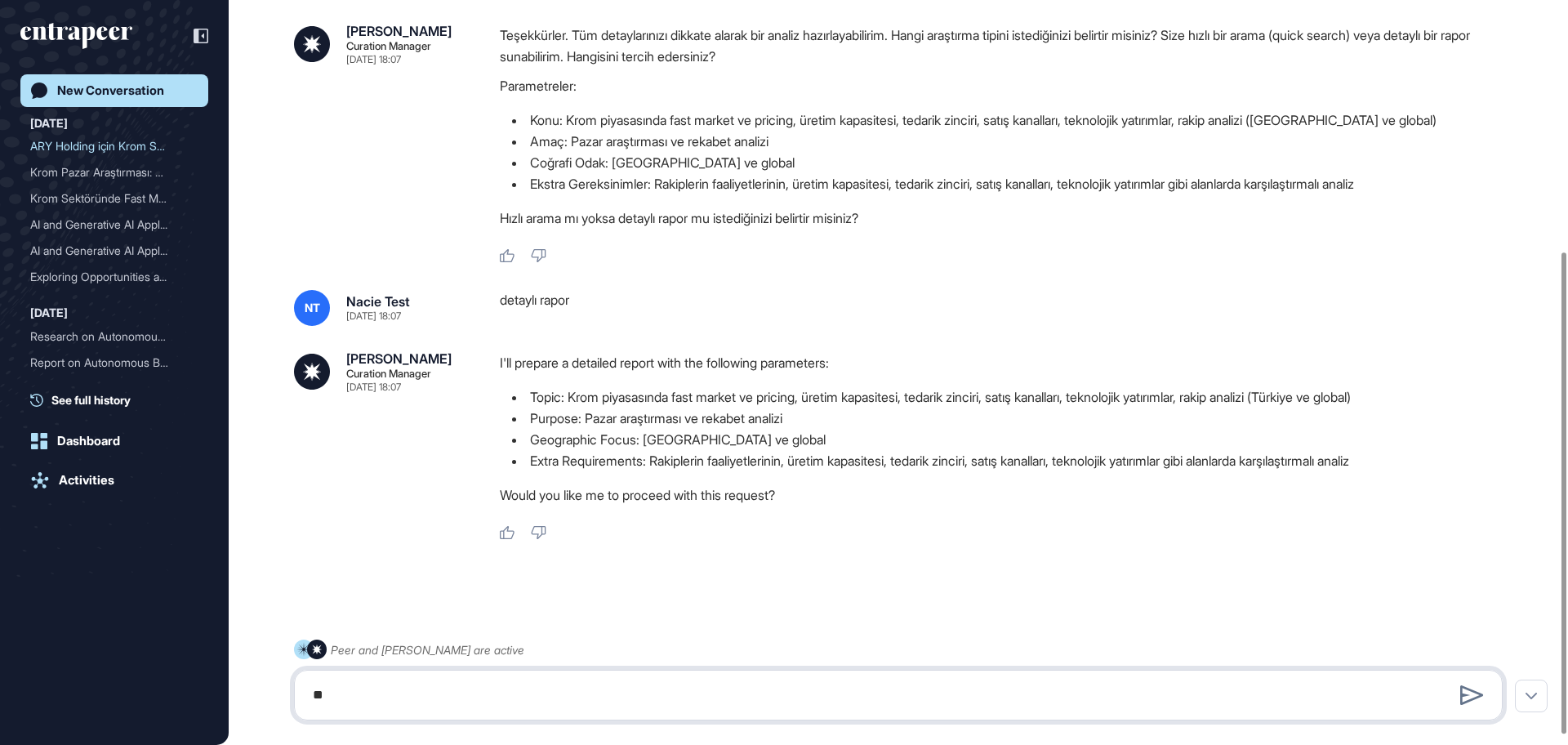 type on "*" 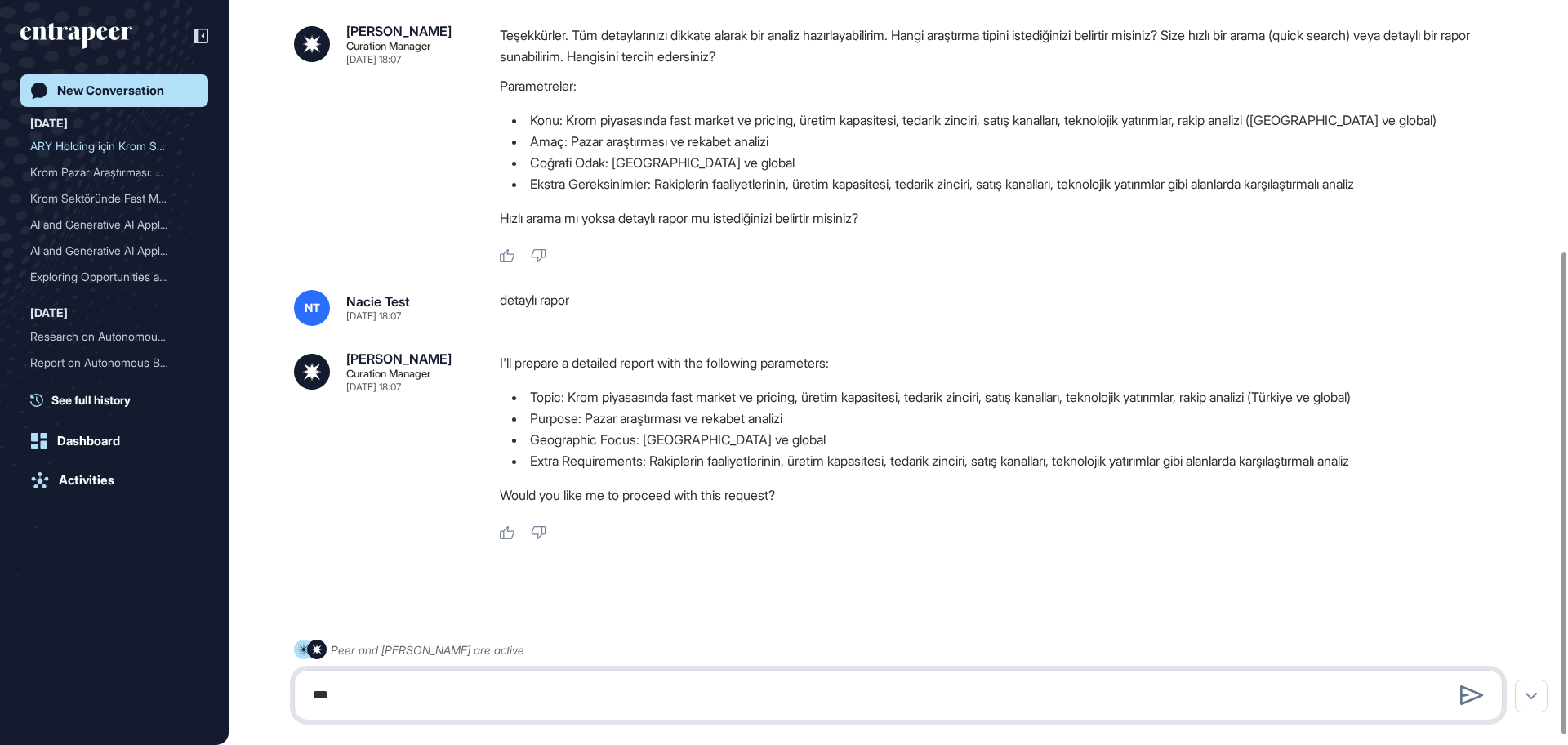 type on "***" 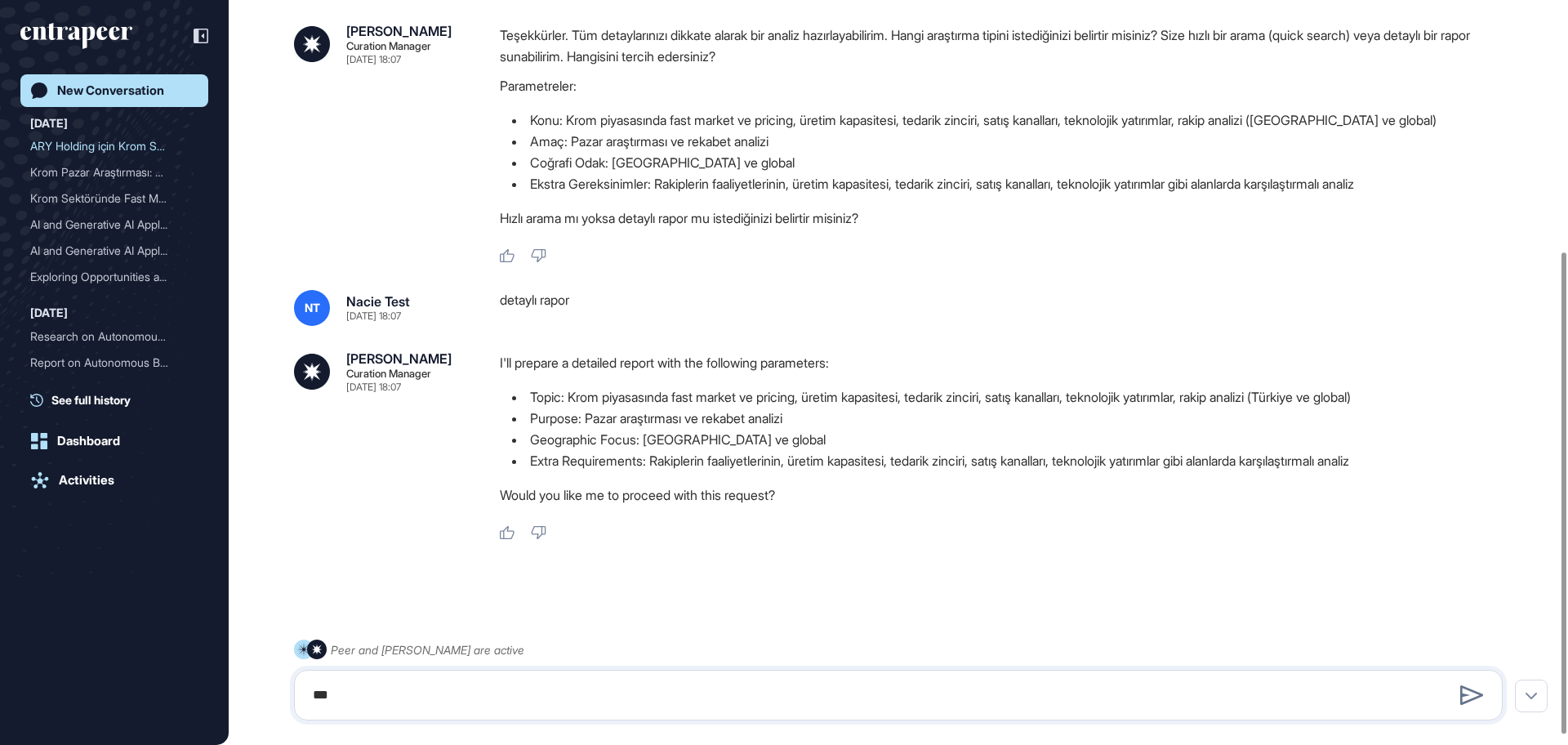 type 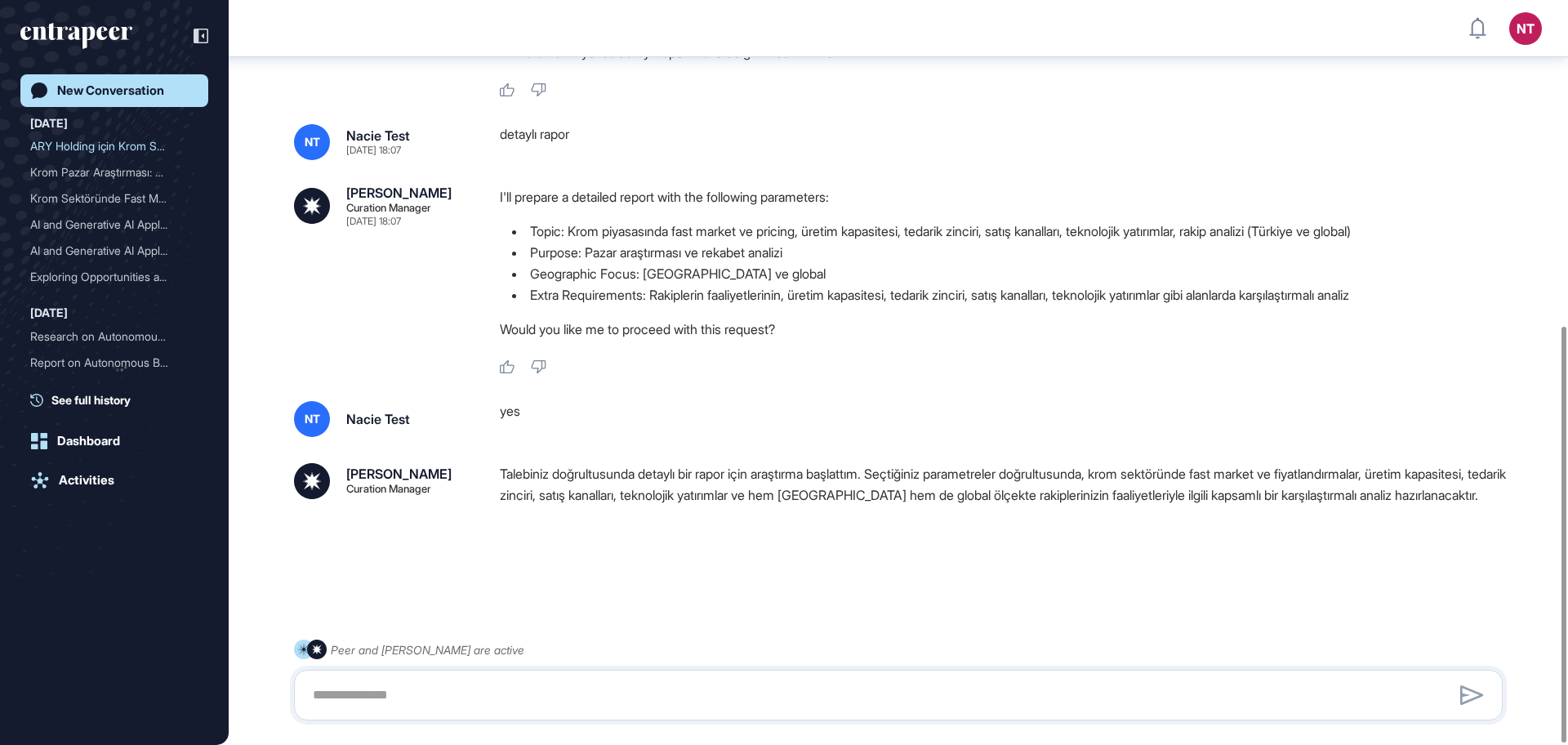scroll, scrollTop: 583, scrollLeft: 0, axis: vertical 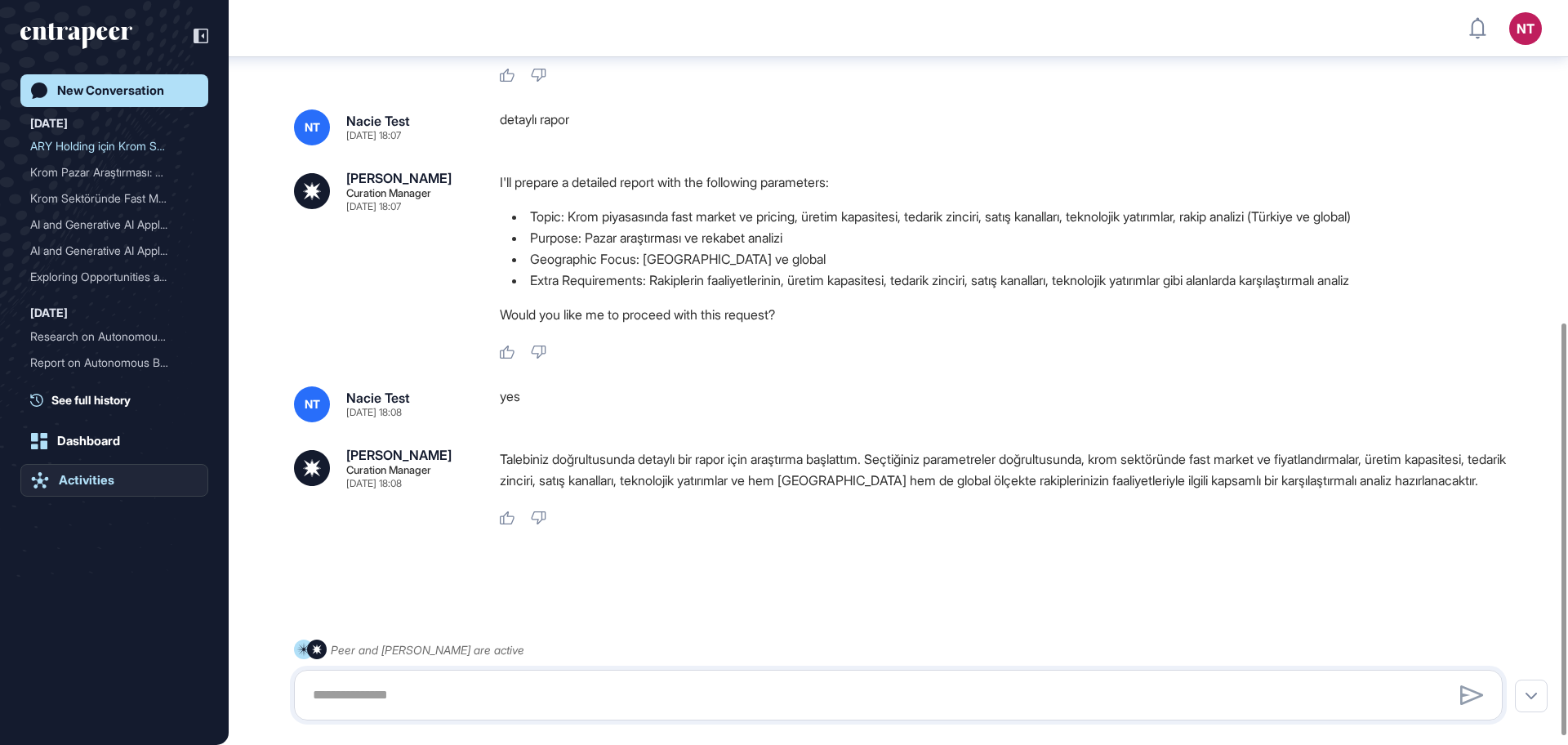 click on "Activities" at bounding box center (87, 480) 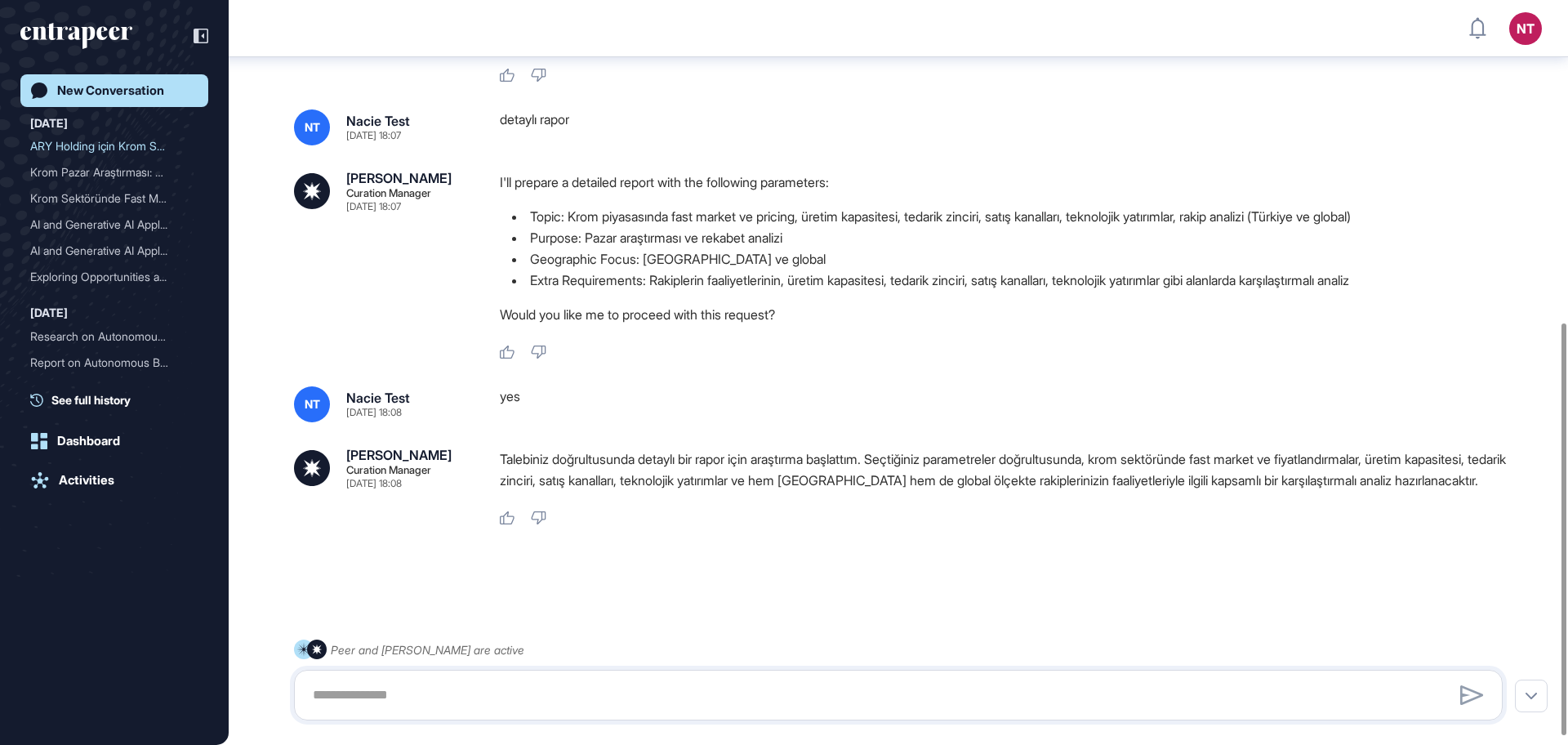 scroll, scrollTop: 583, scrollLeft: 0, axis: vertical 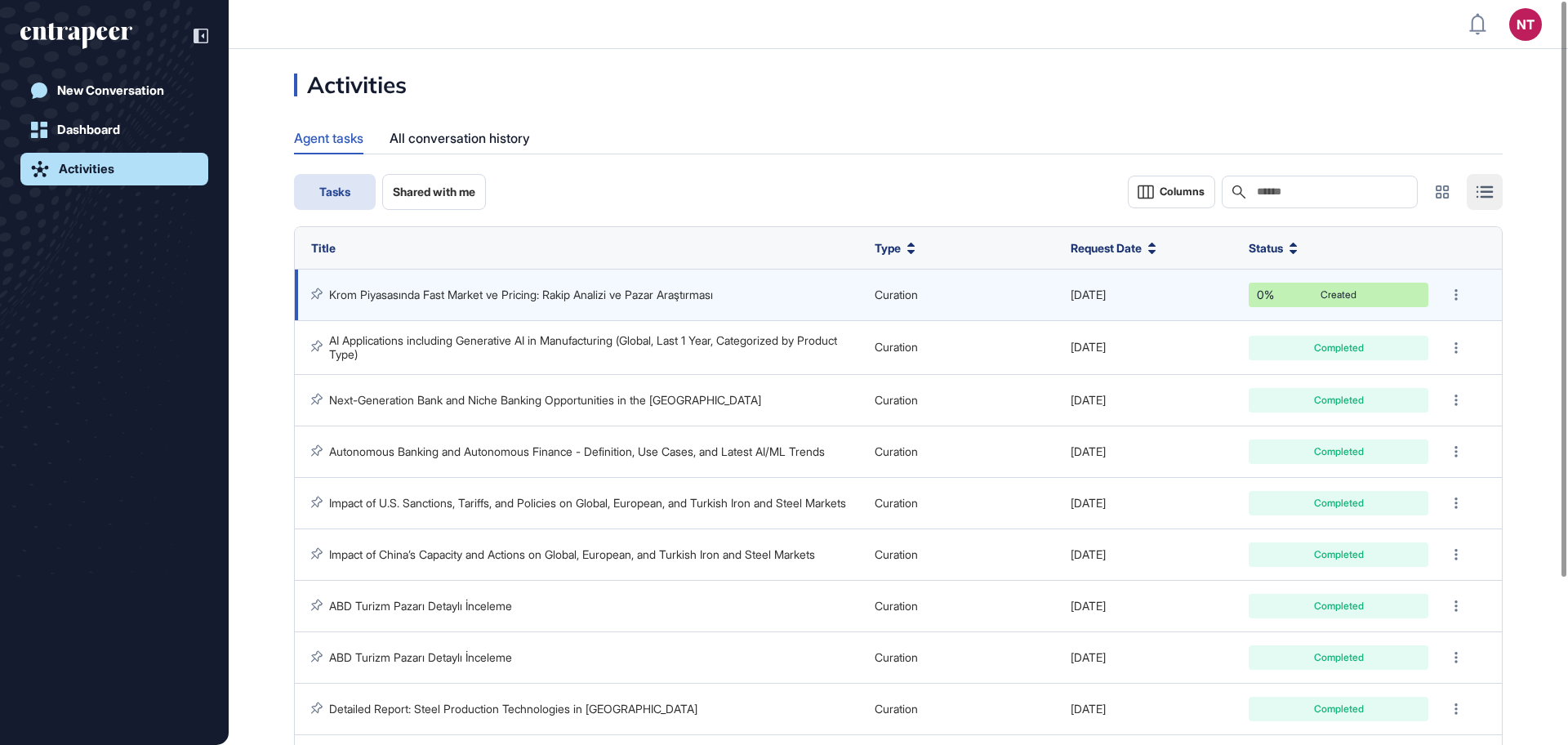 click on "Krom Piyasasında Fast Market ve Pricing: Rakip Analizi ve Pazar Araştırması" at bounding box center (521, 294) 